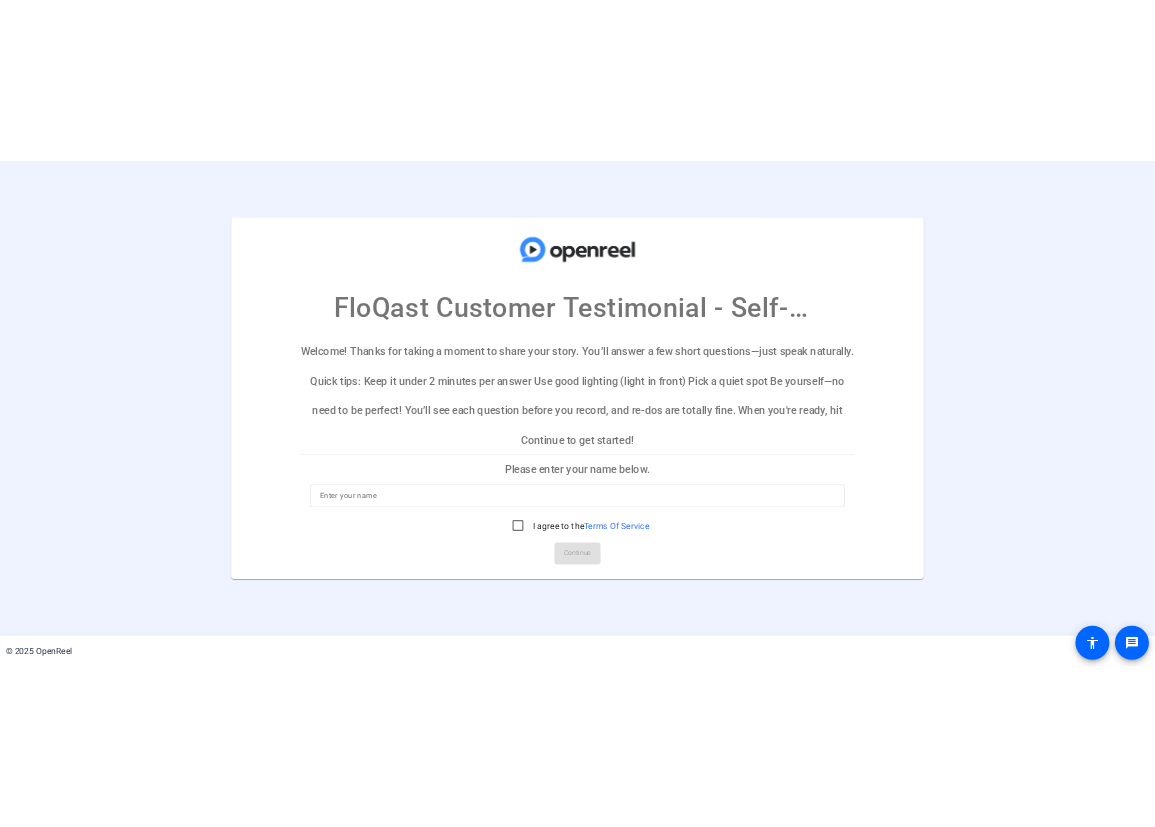 scroll, scrollTop: 0, scrollLeft: 0, axis: both 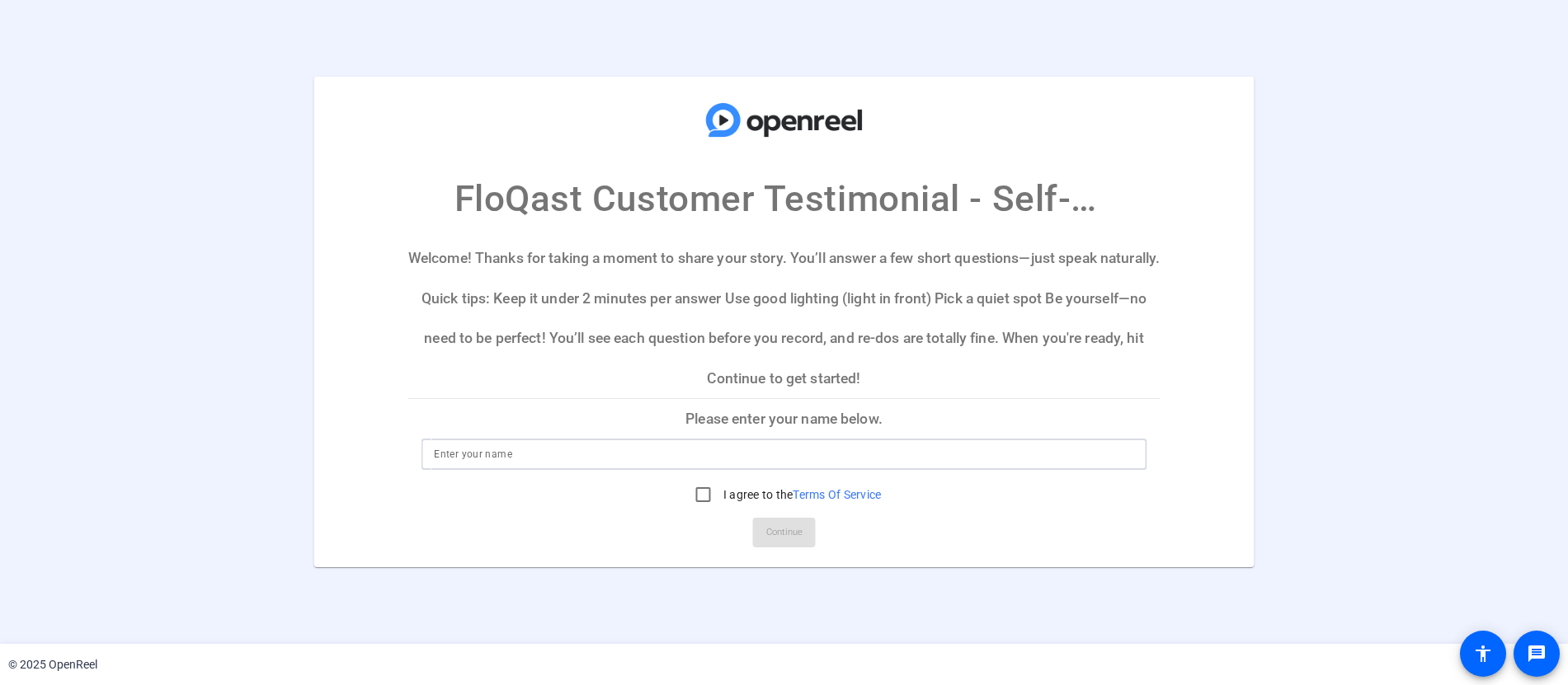 click at bounding box center (784, 454) 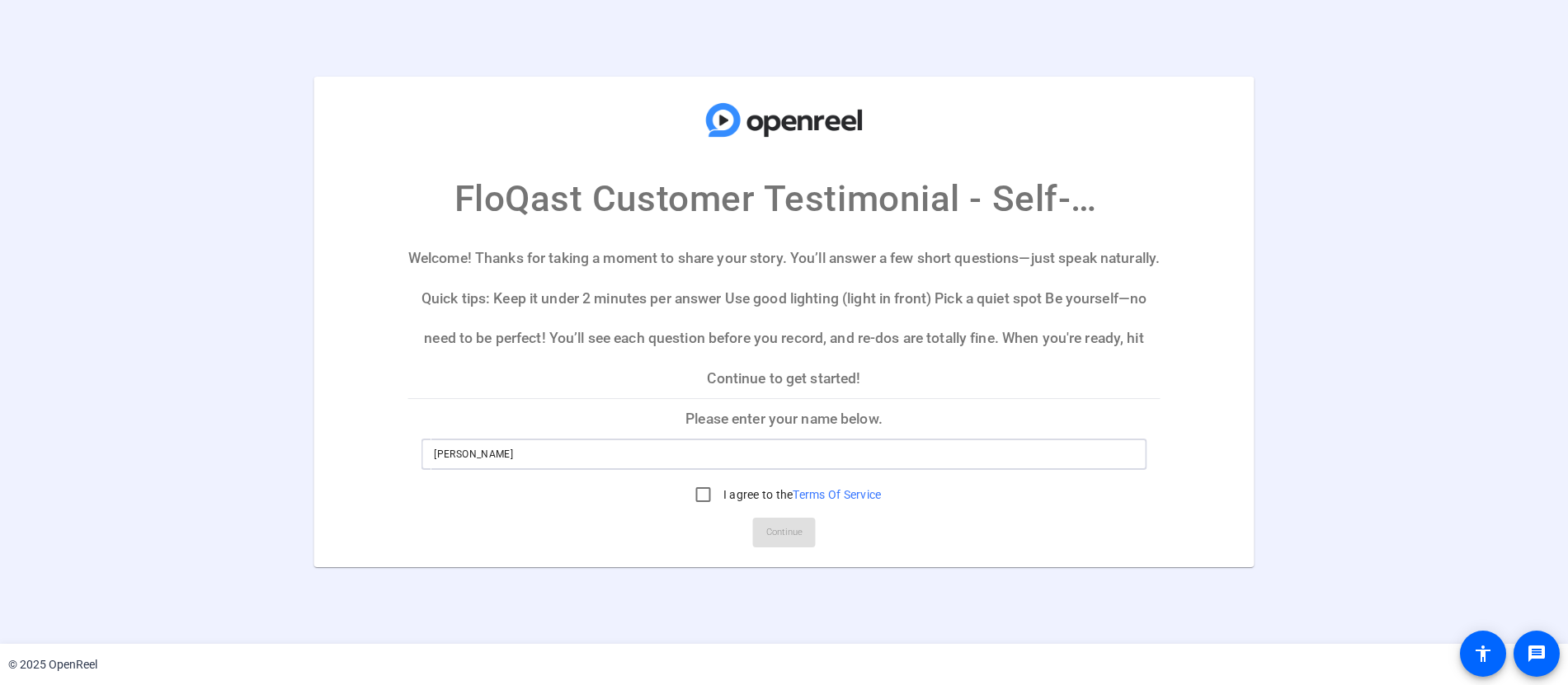 type on "[PERSON_NAME]" 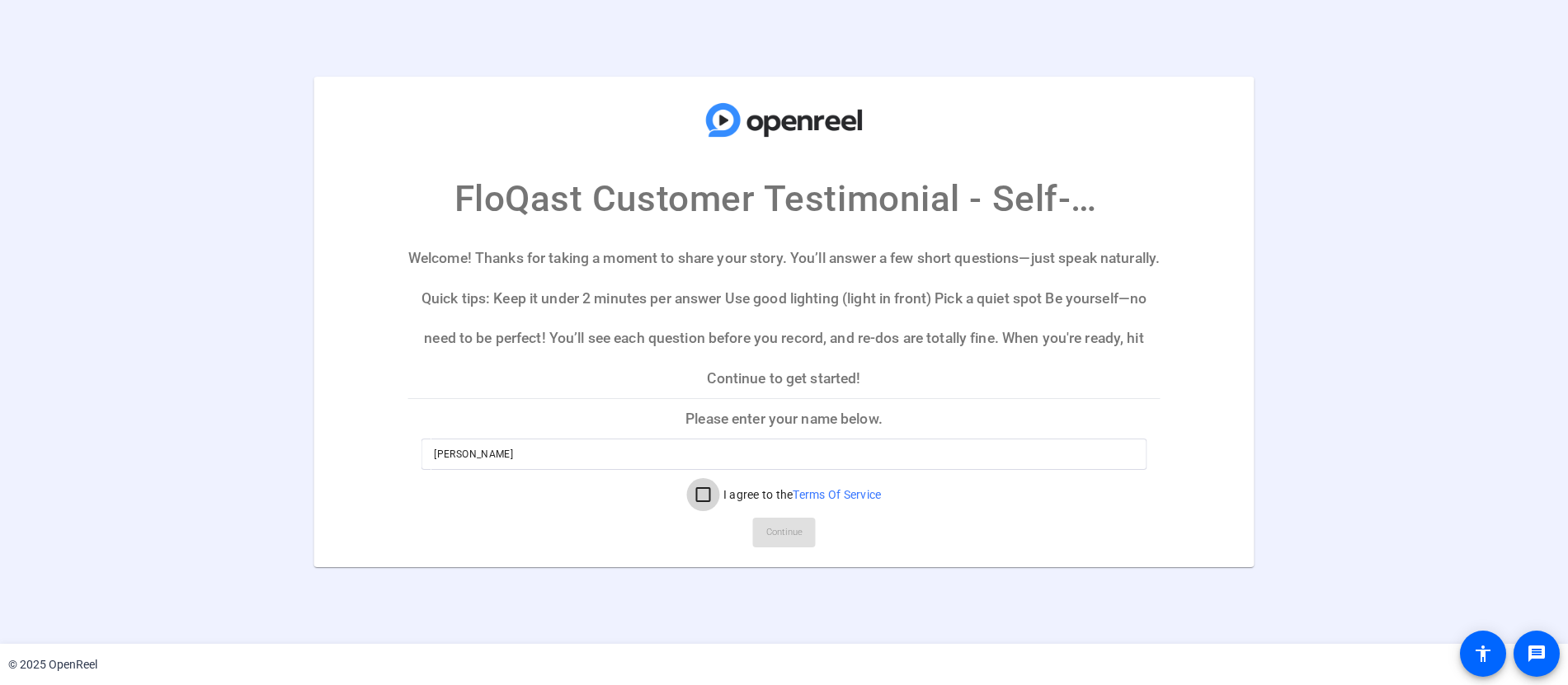 click on "I agree to the  Terms Of Service" at bounding box center [704, 495] 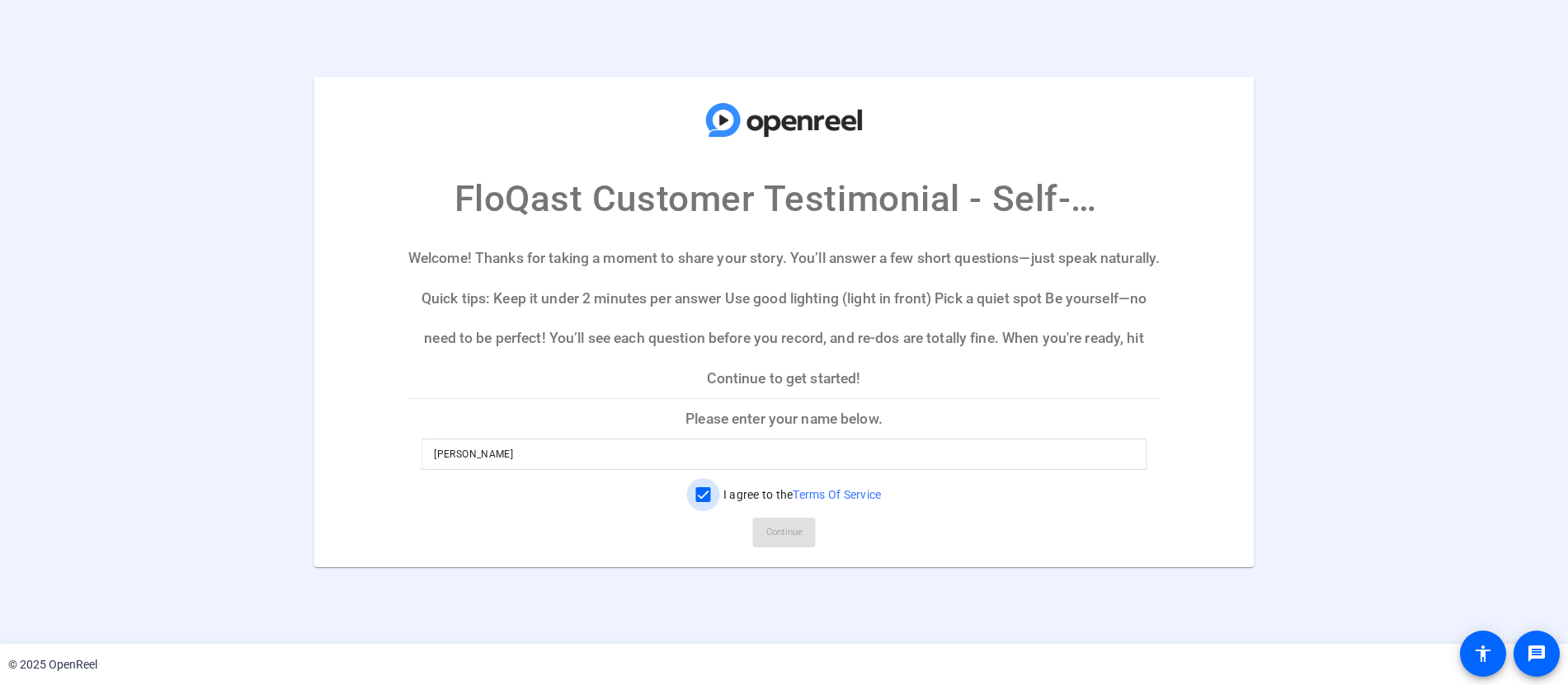 checkbox on "true" 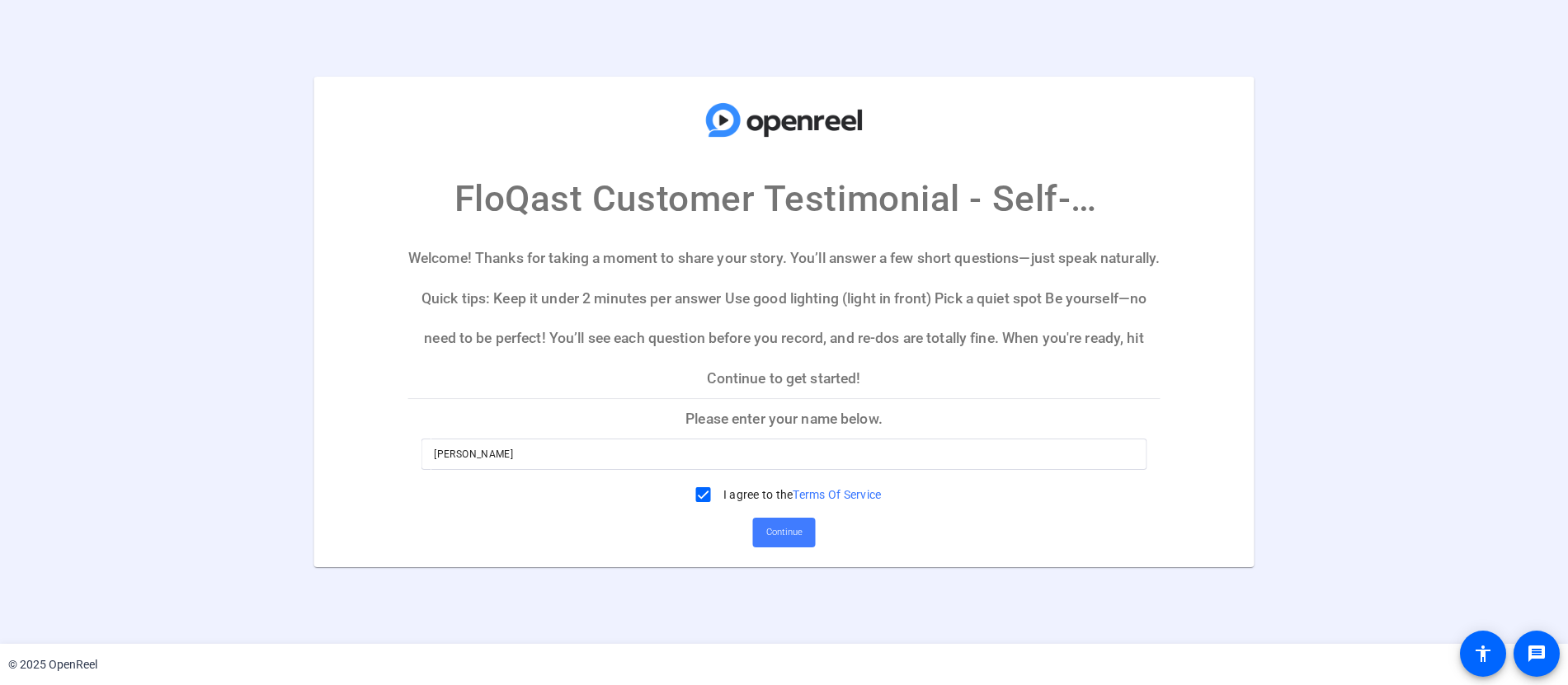 click on "Continue" 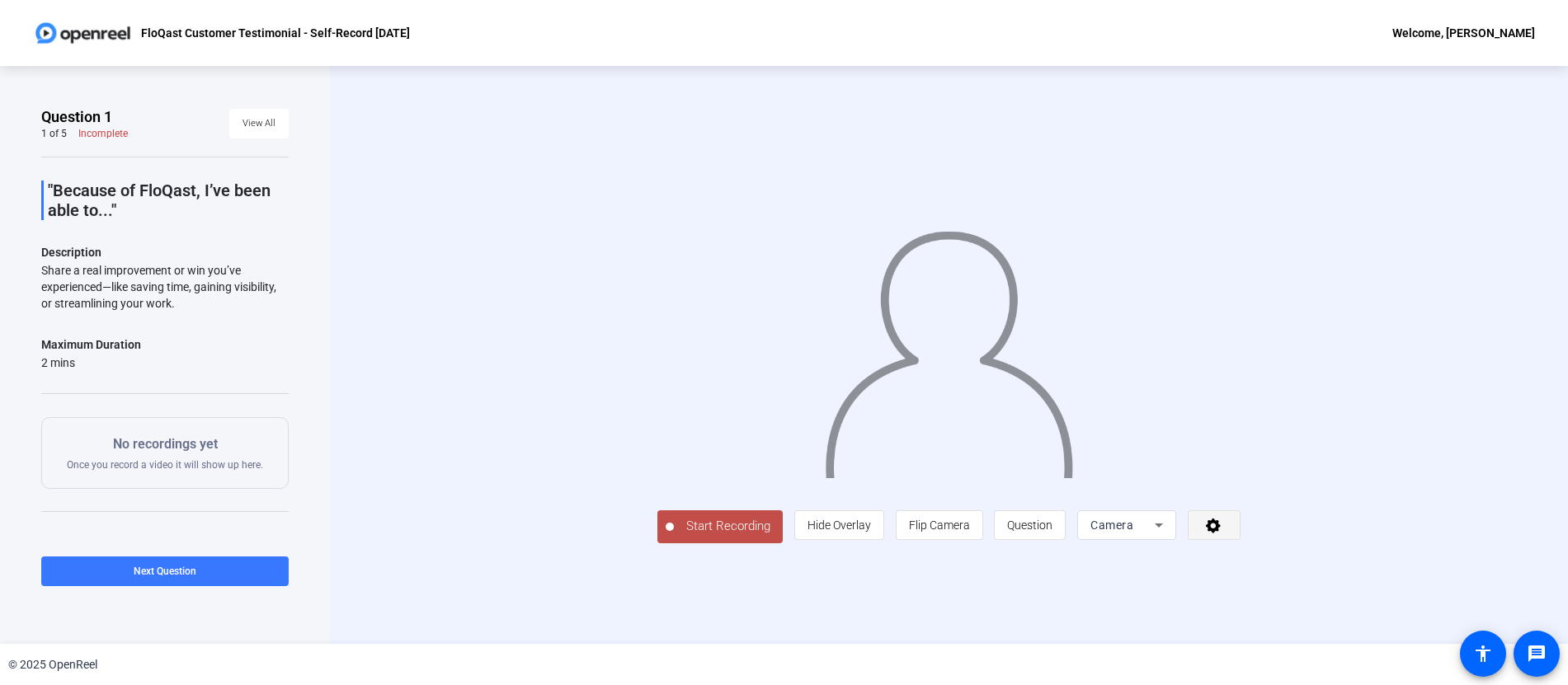 click 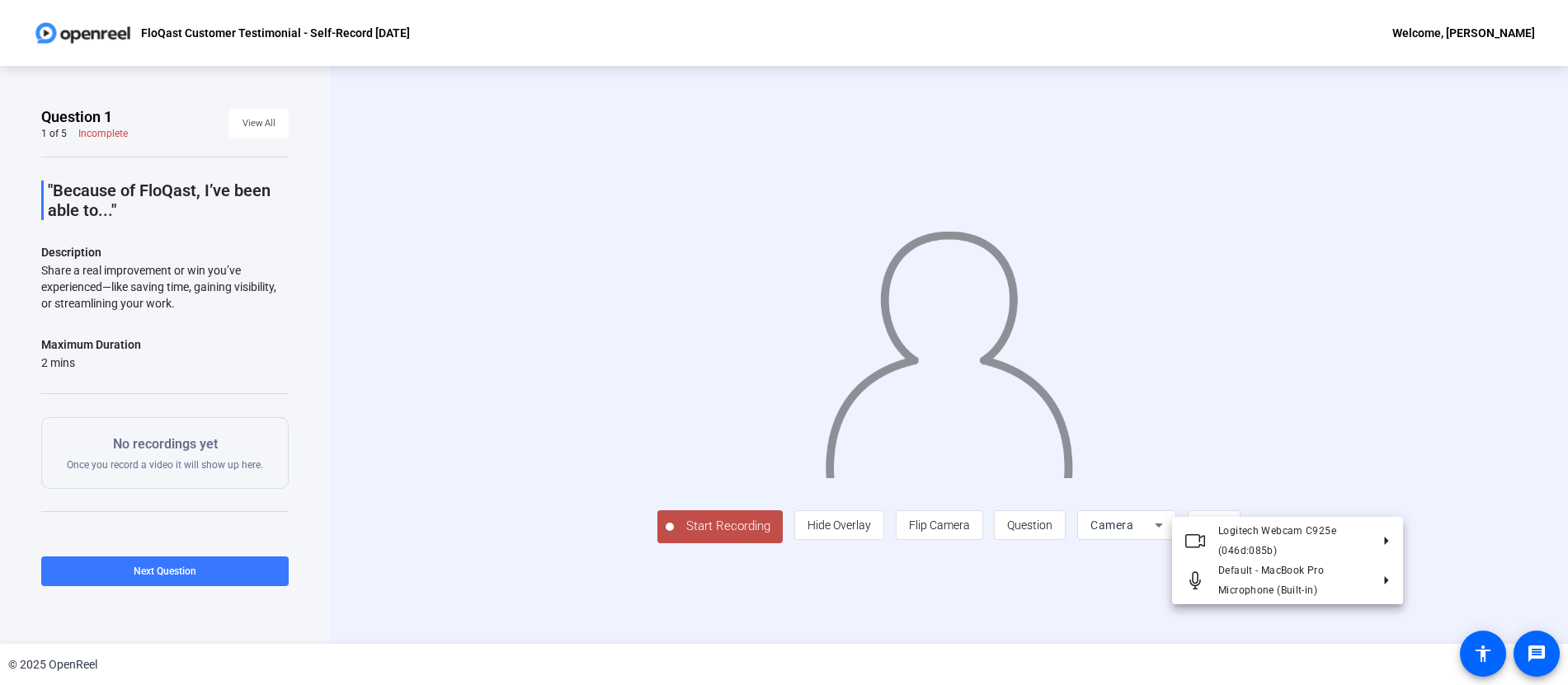 click at bounding box center (784, 342) 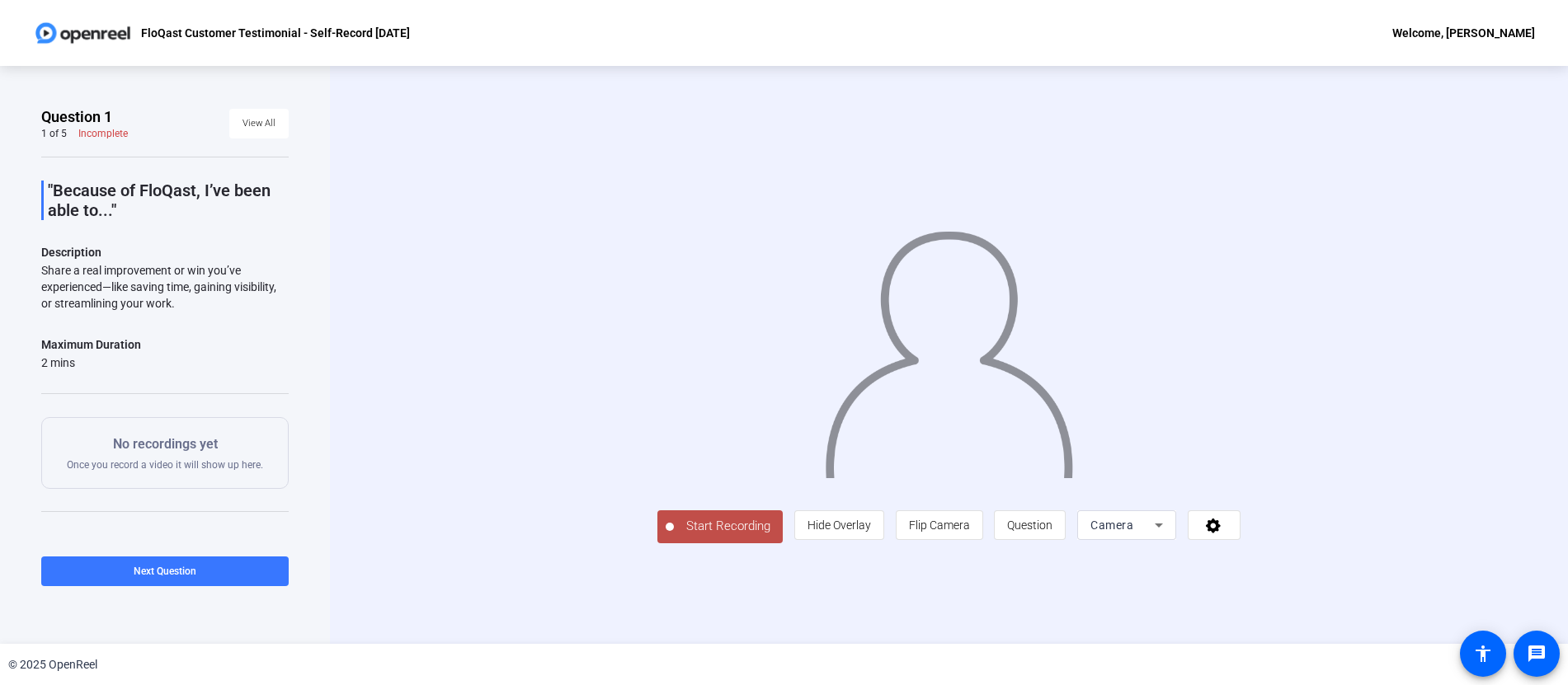 click 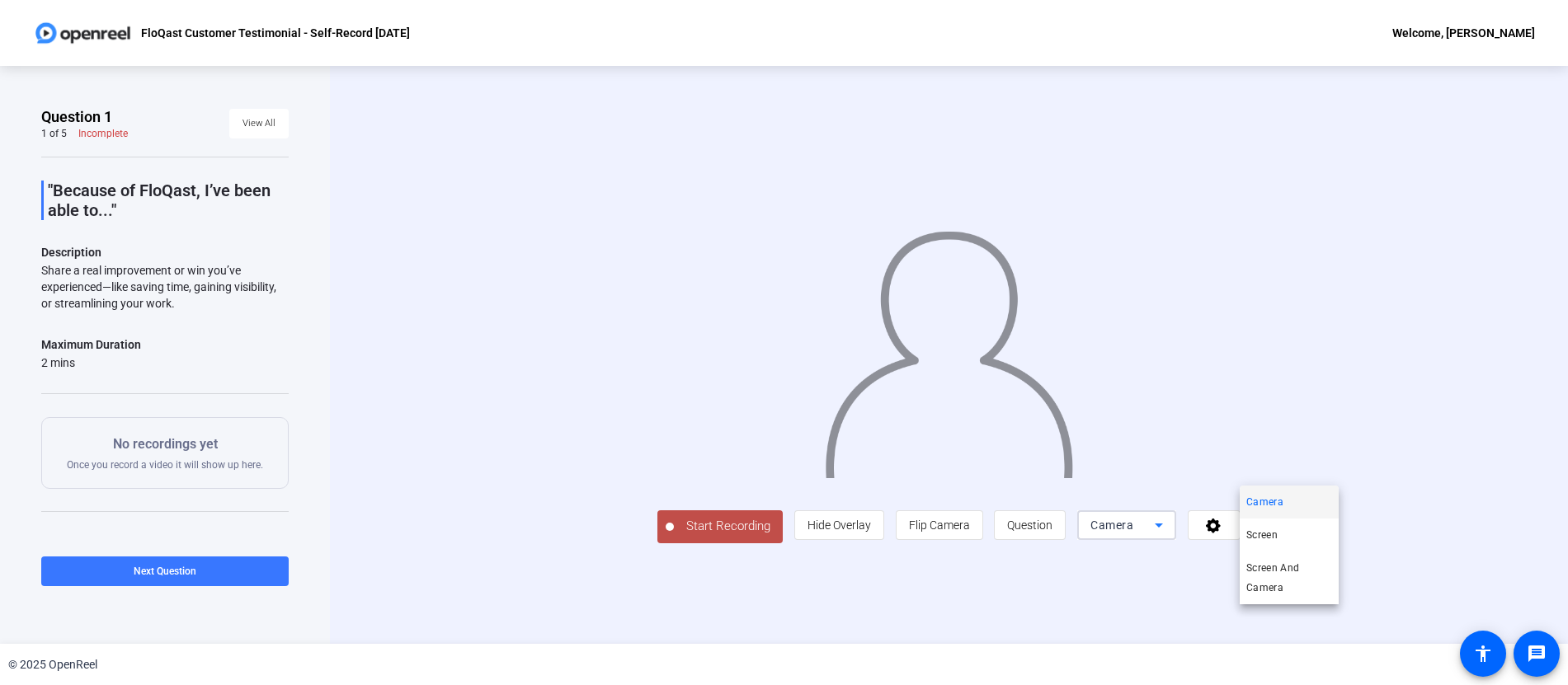 click at bounding box center [784, 342] 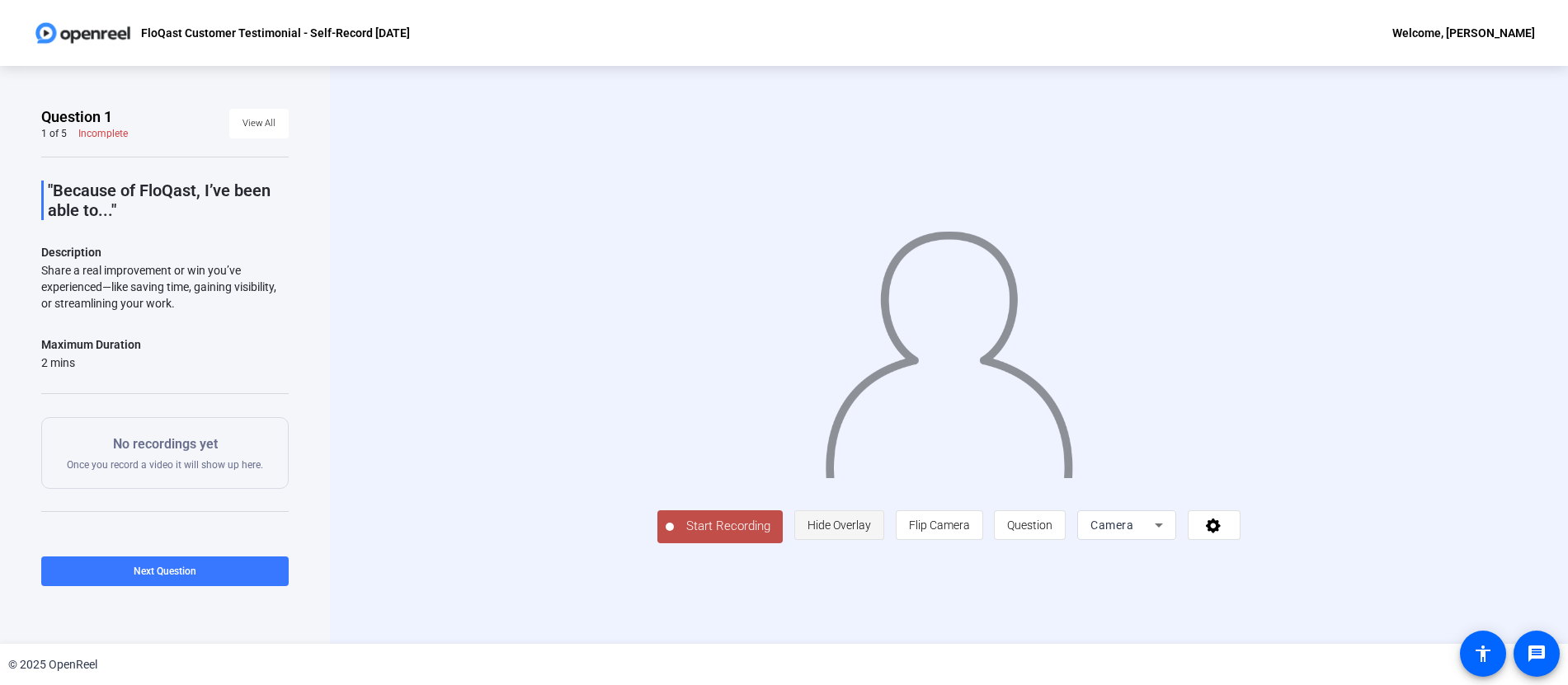 click on "Hide Overlay" 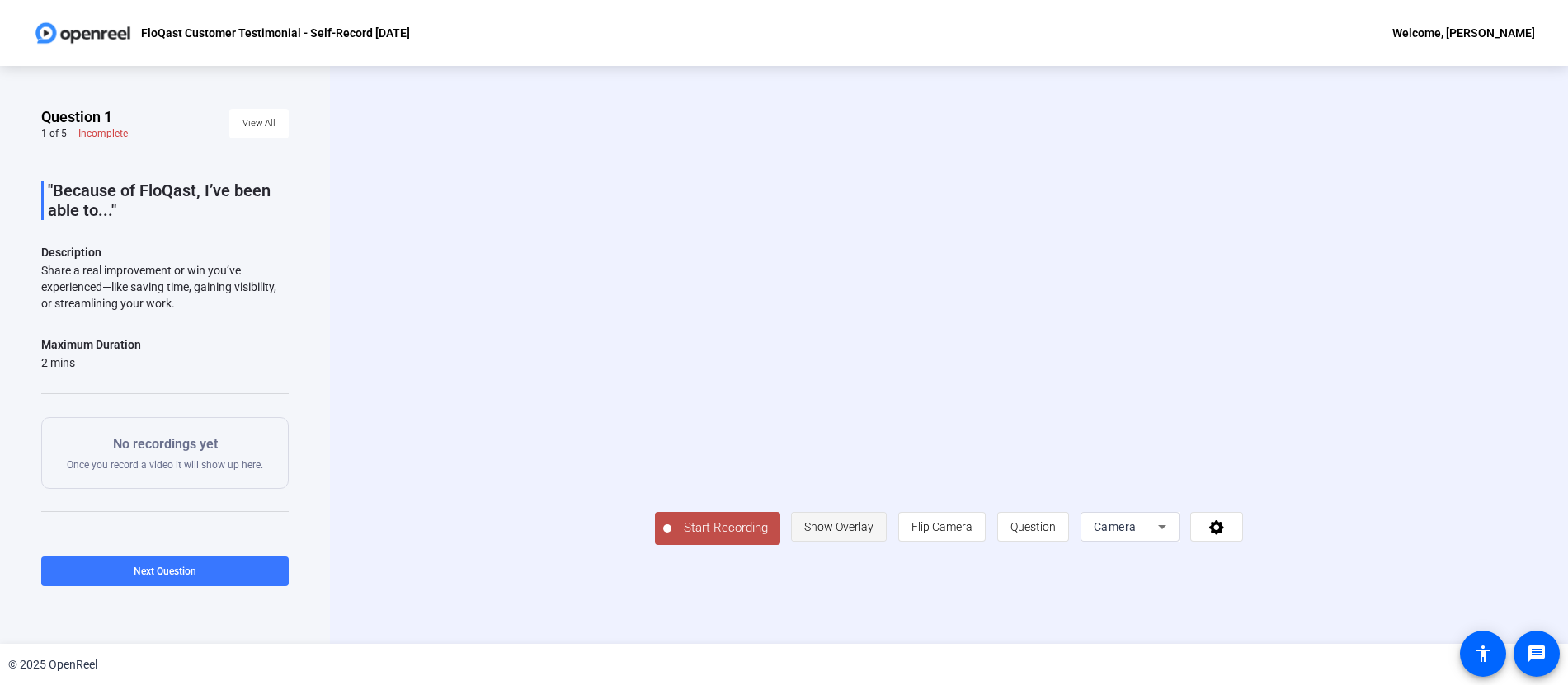 click on "Show Overlay" 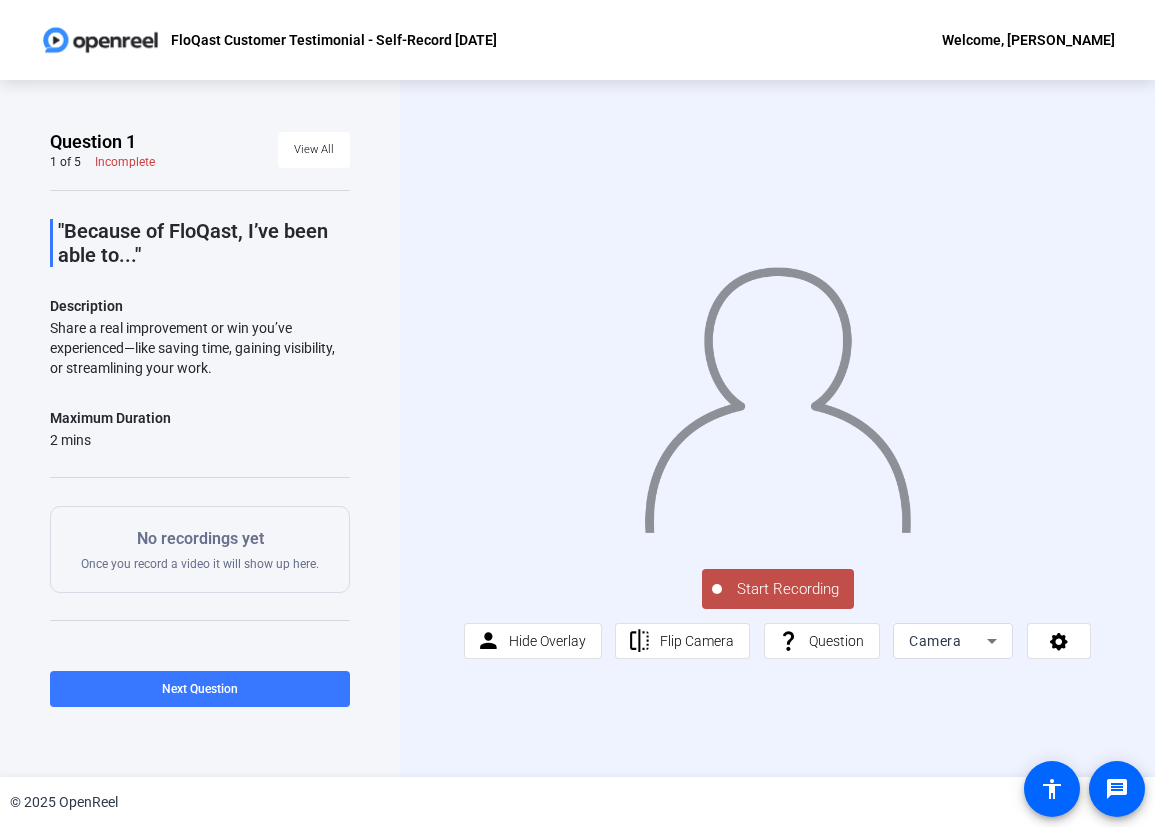 click on "Start Recording" 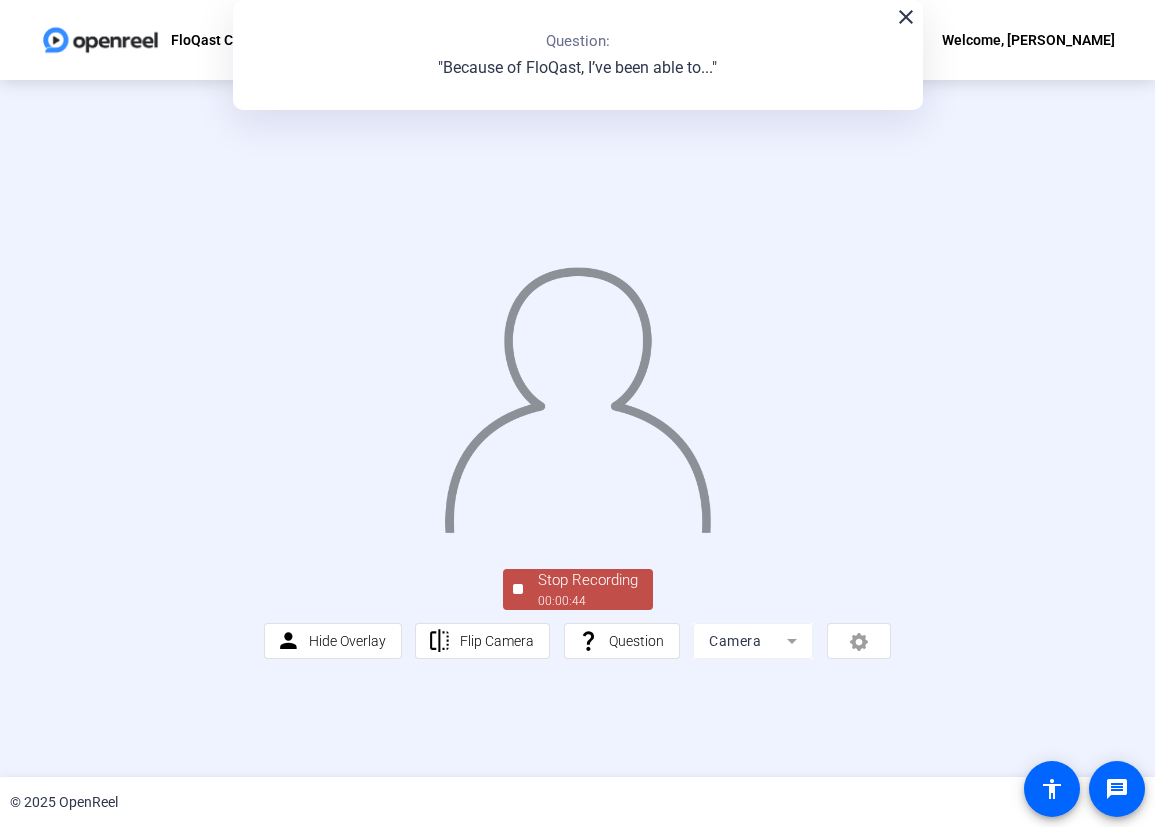 click on "Stop Recording" 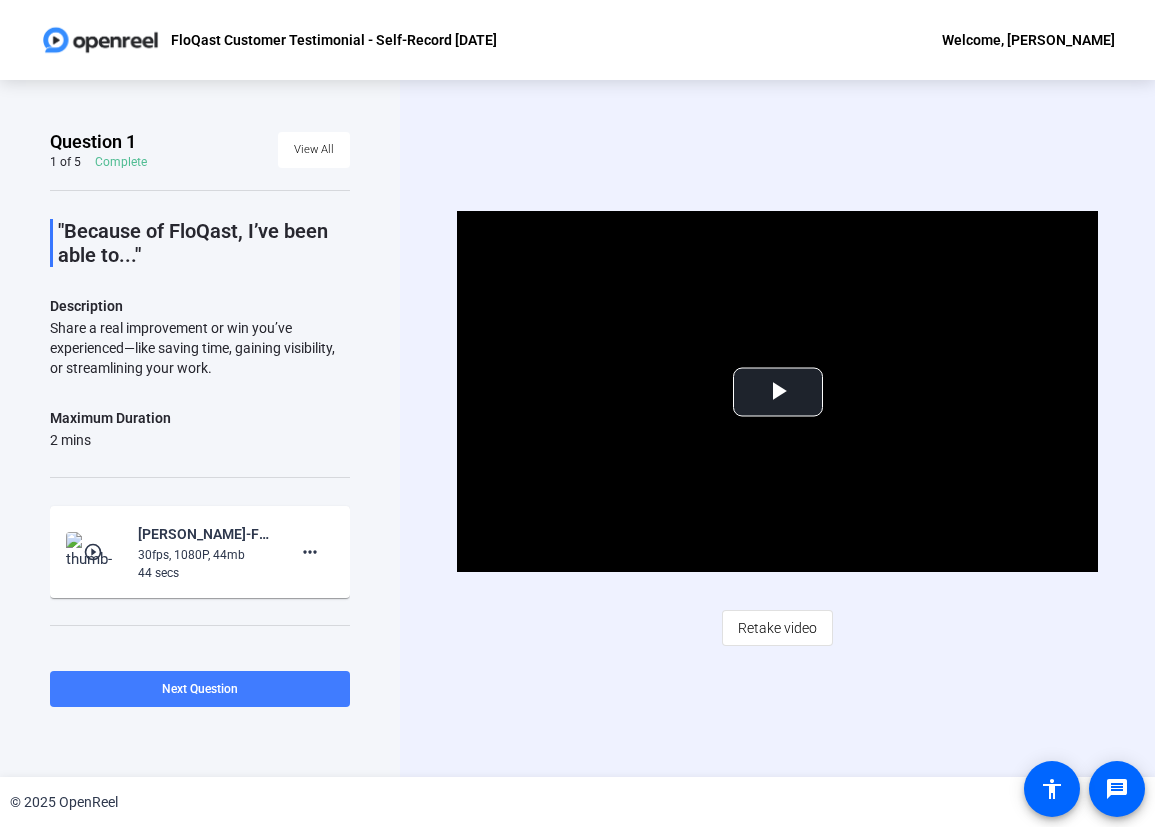 click 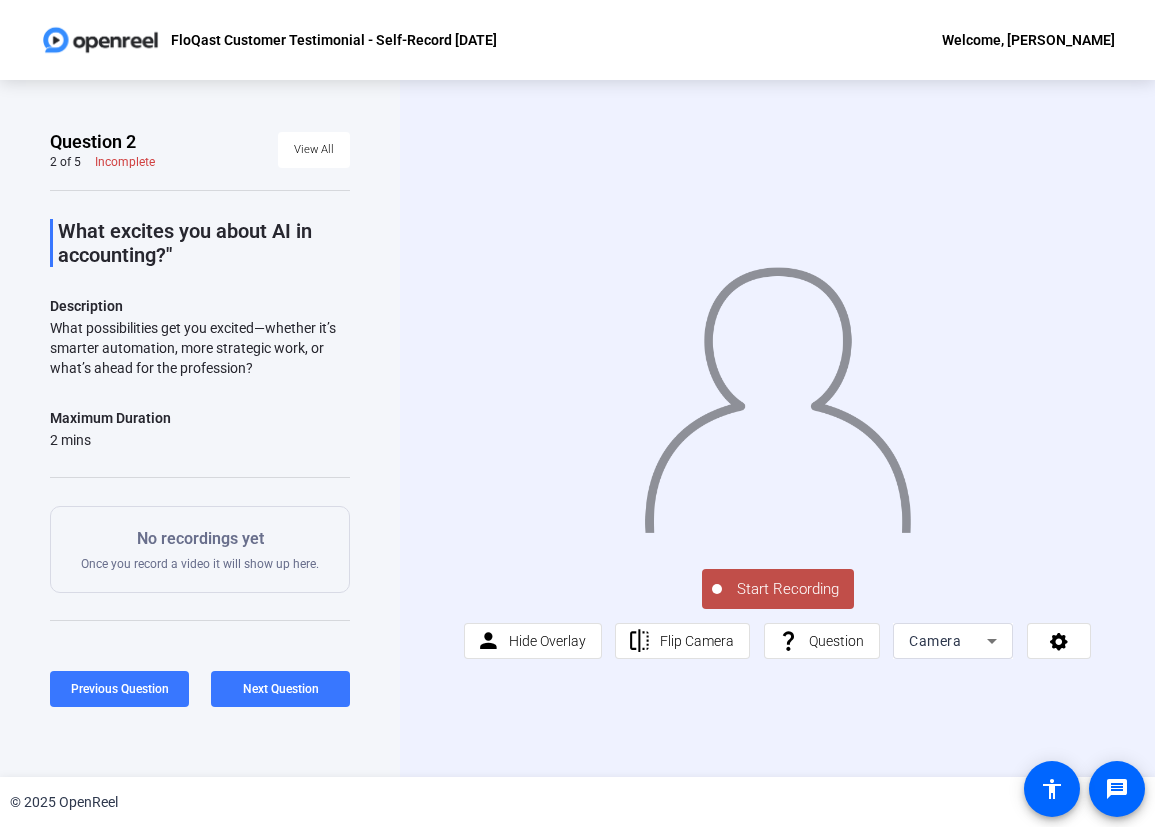 click on "Start Recording" 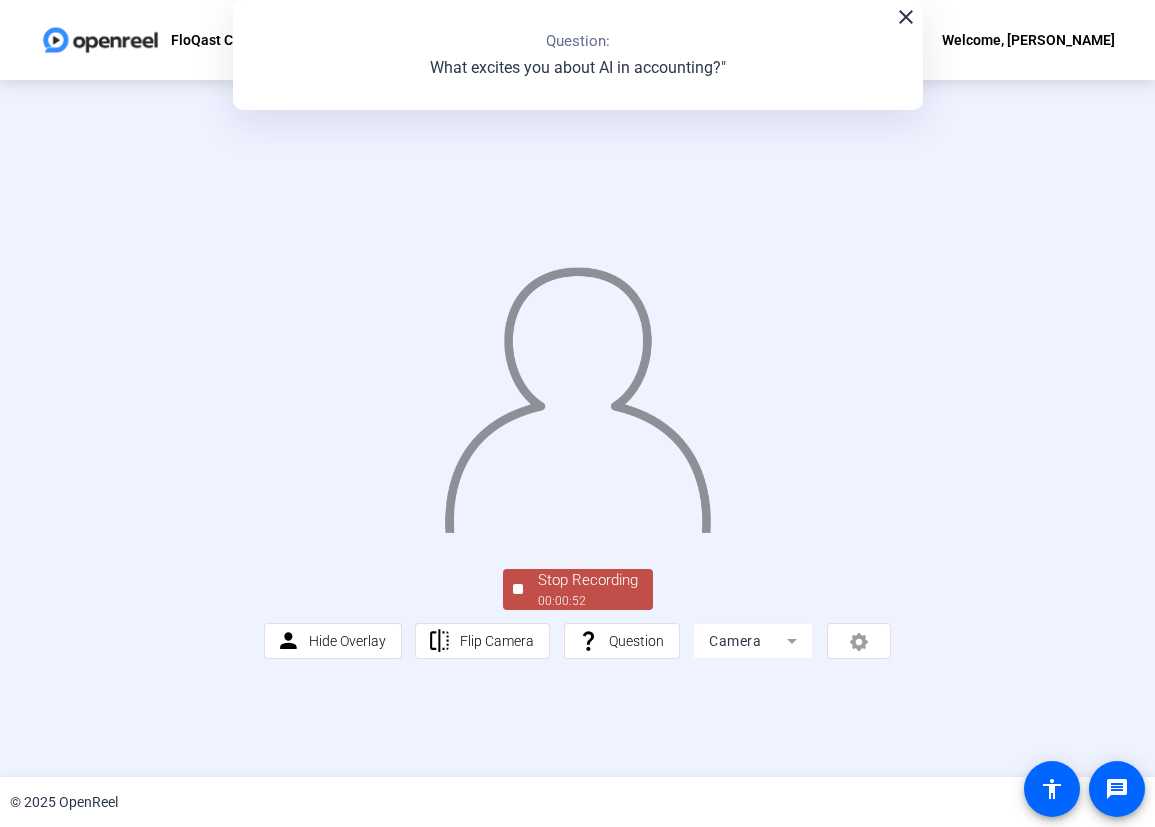 click on "Stop Recording" 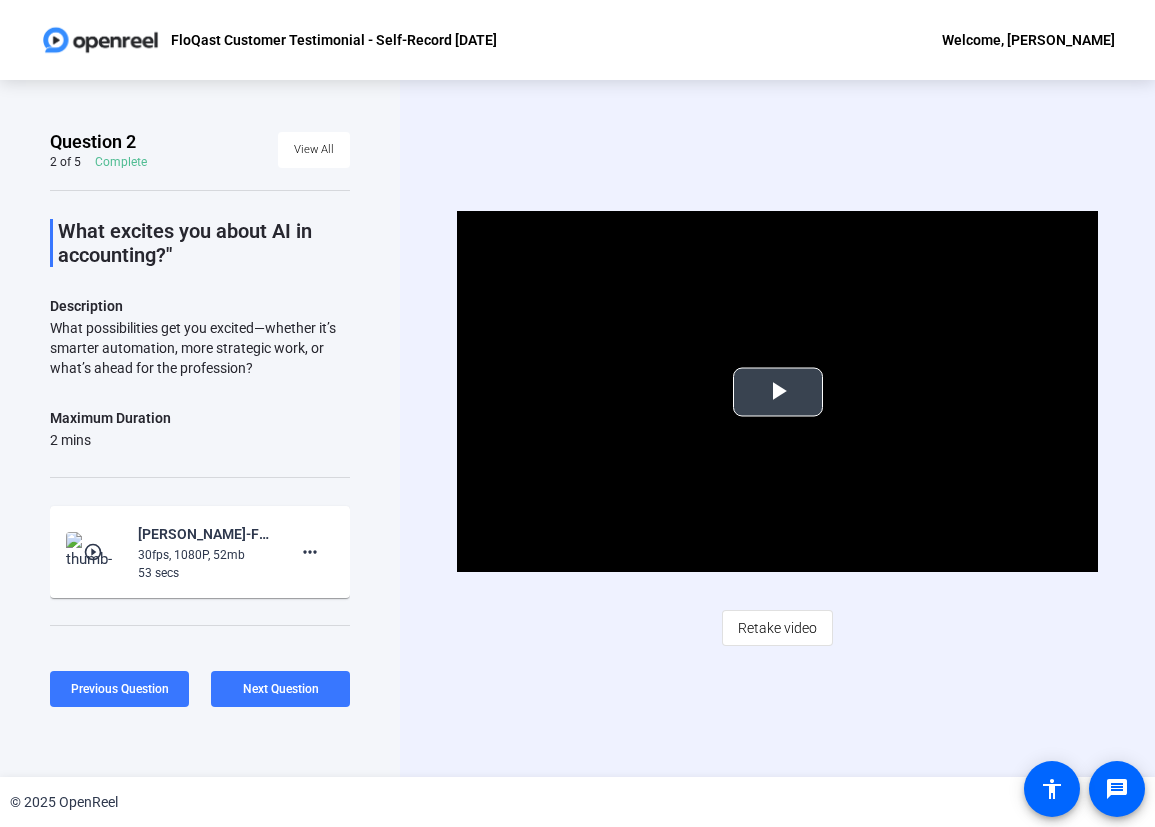 click at bounding box center (778, 392) 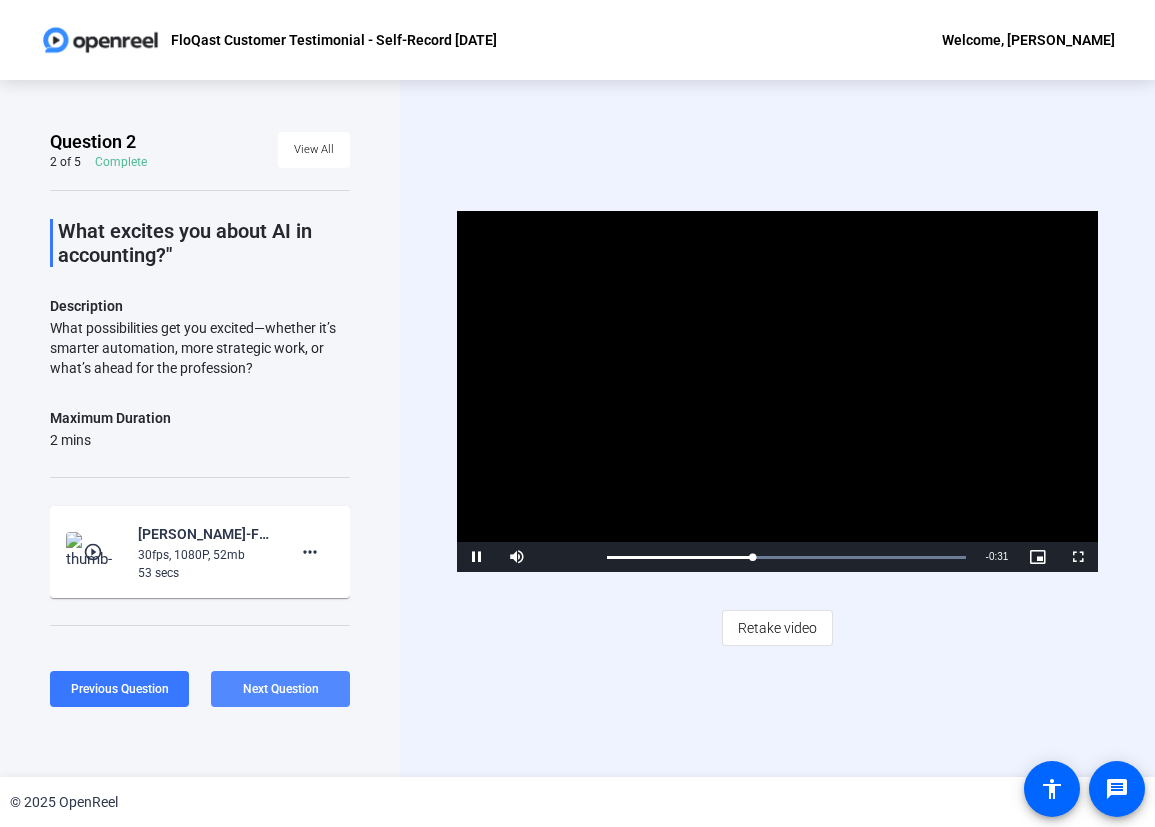 click on "Next Question" 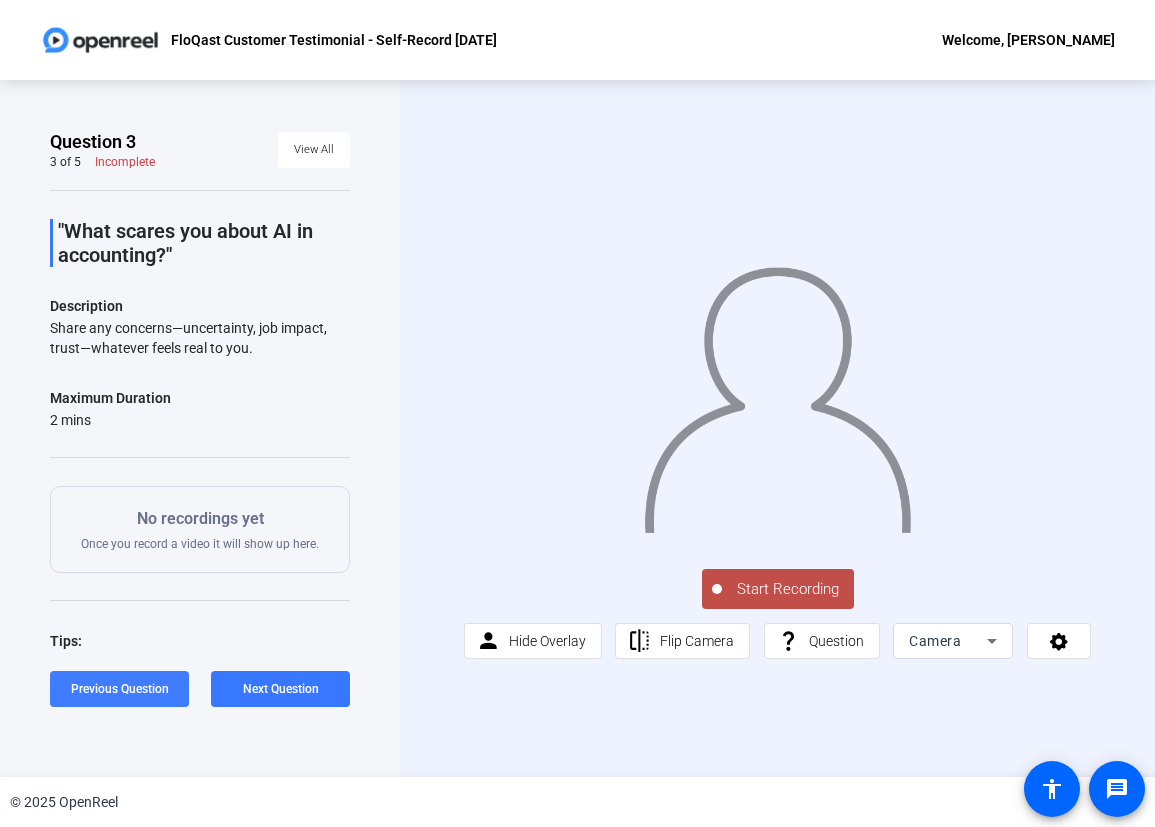 click on "Previous Question" 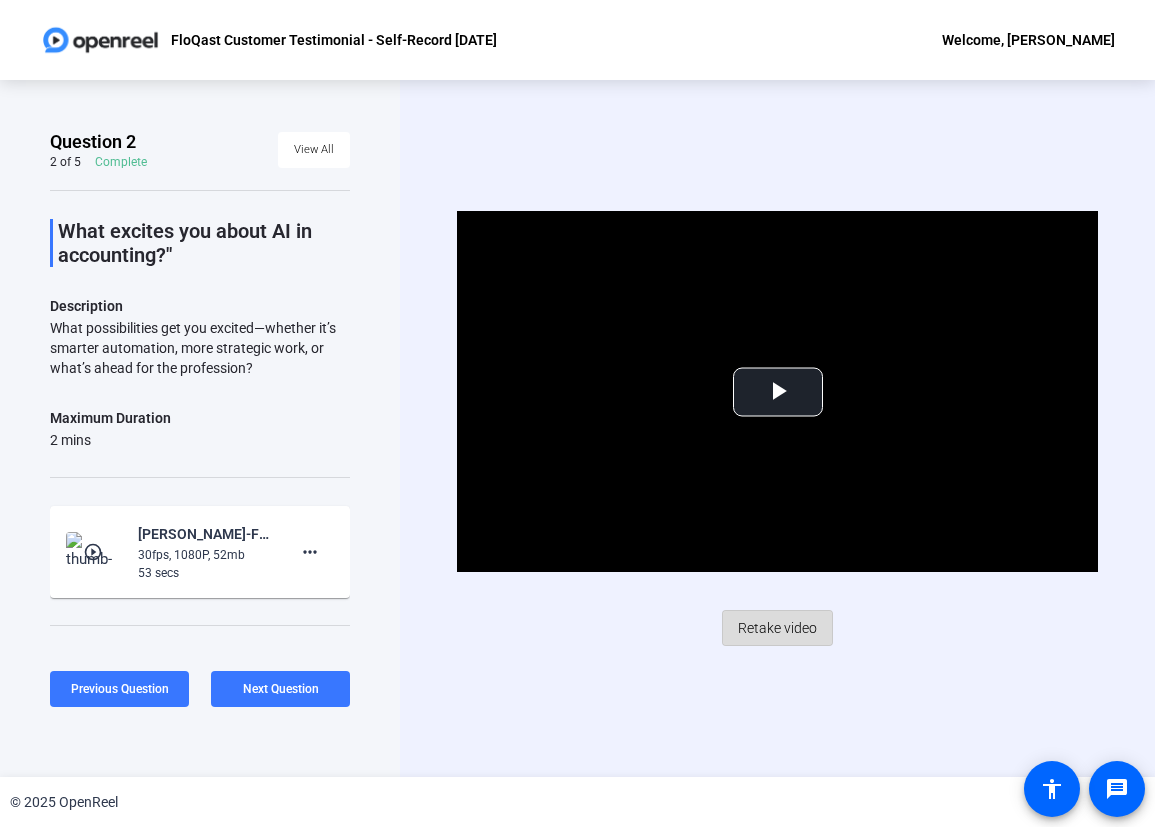 click on "Retake video" 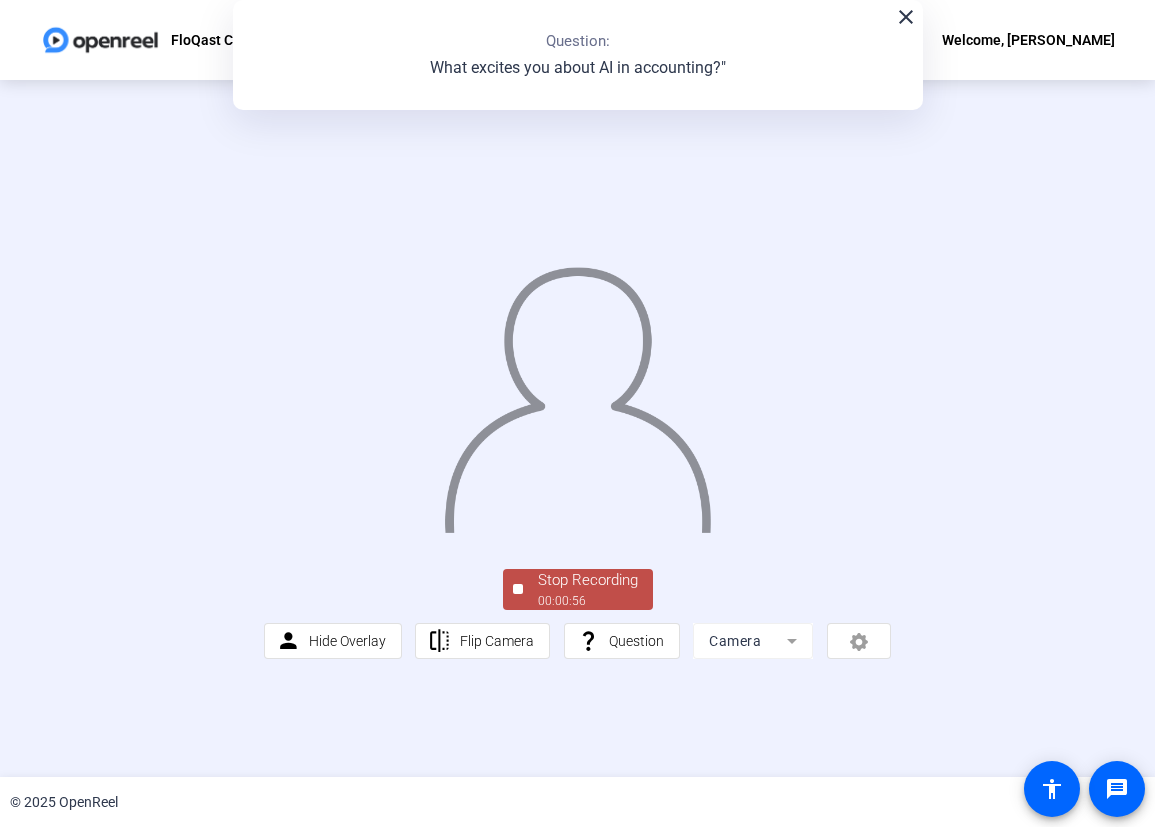 click on "Stop Recording" 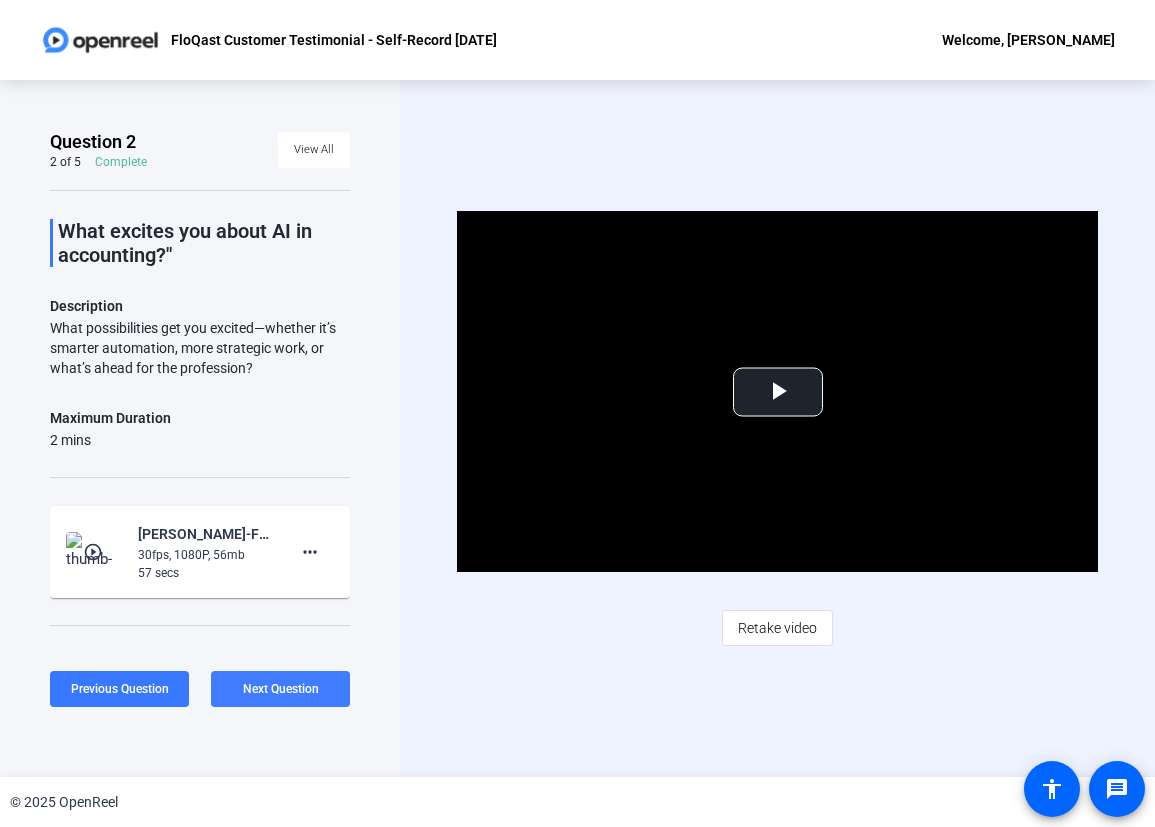 click on "Next Question" 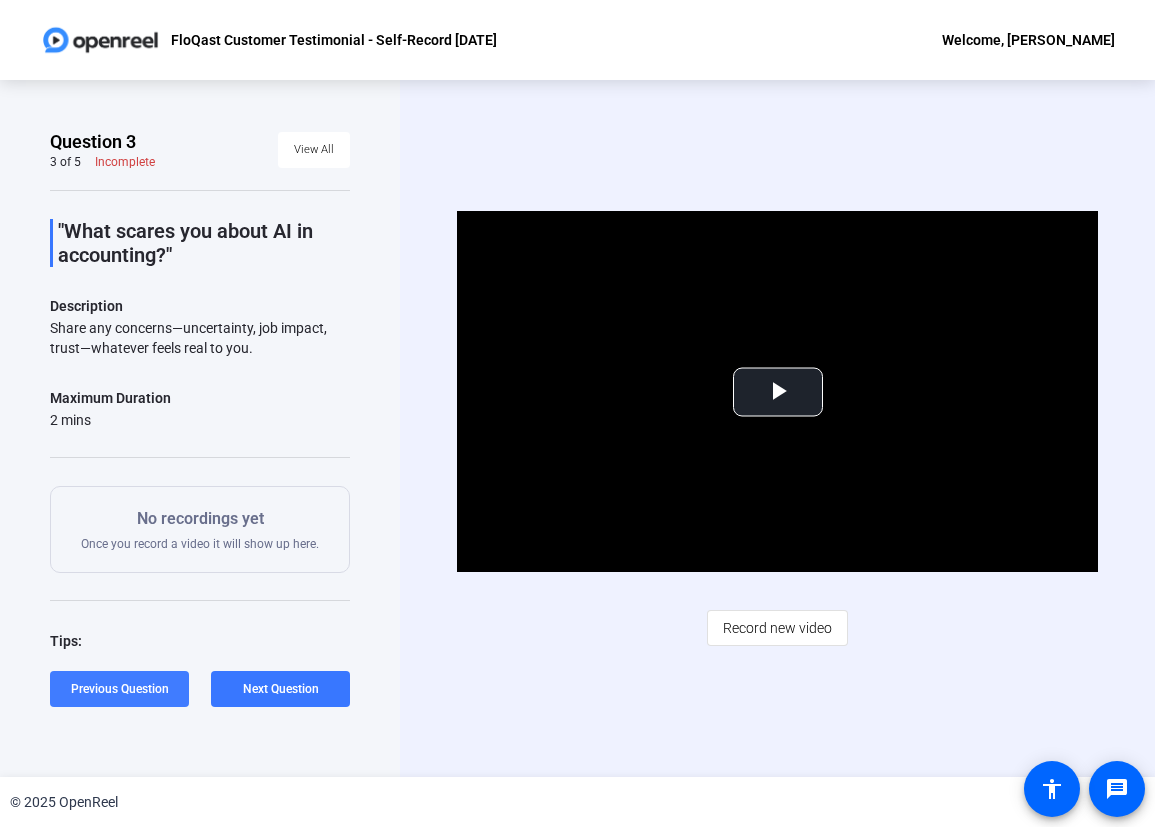 click on "Previous Question" 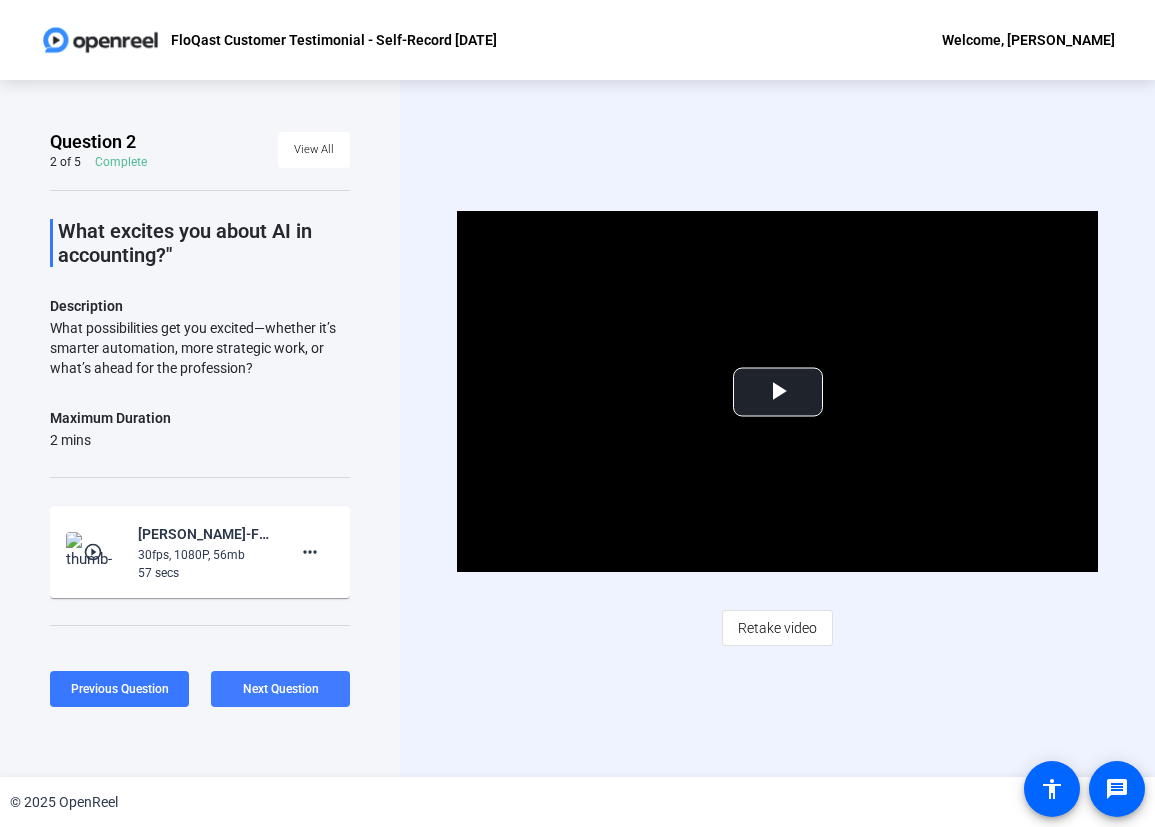 click on "Next Question" 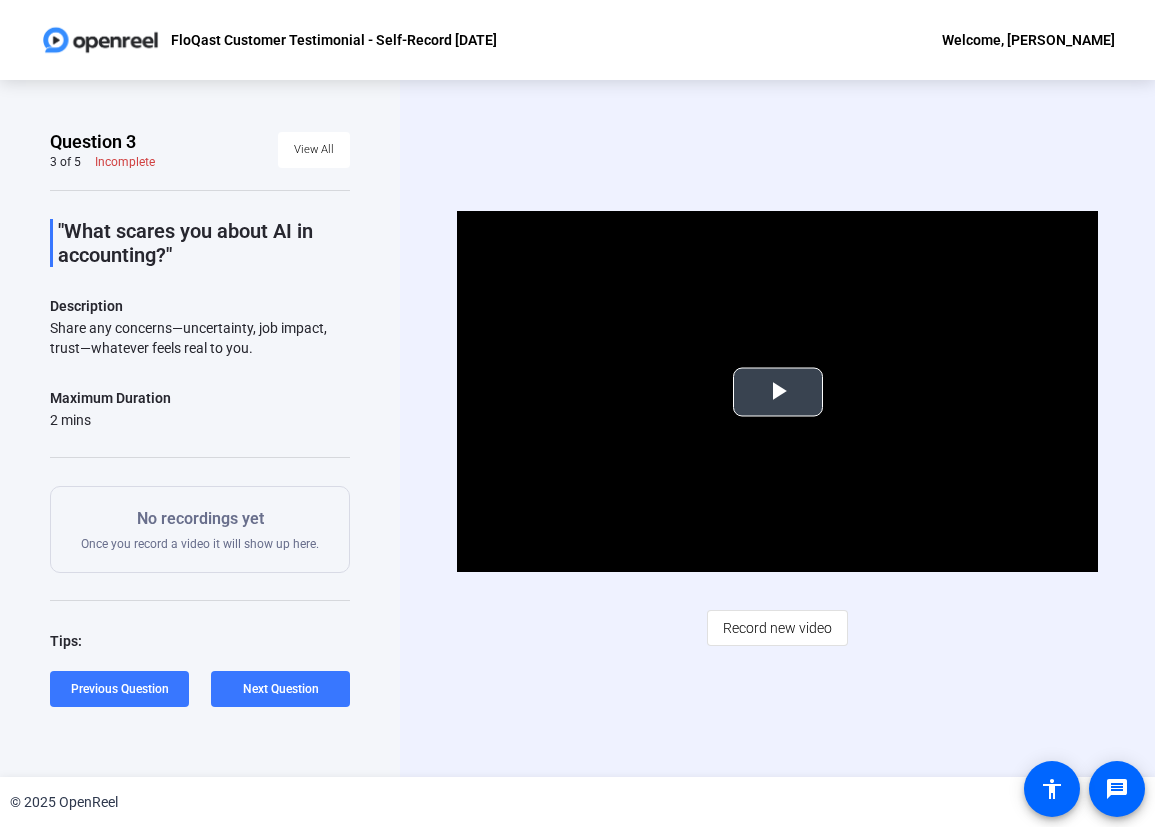 click at bounding box center (778, 392) 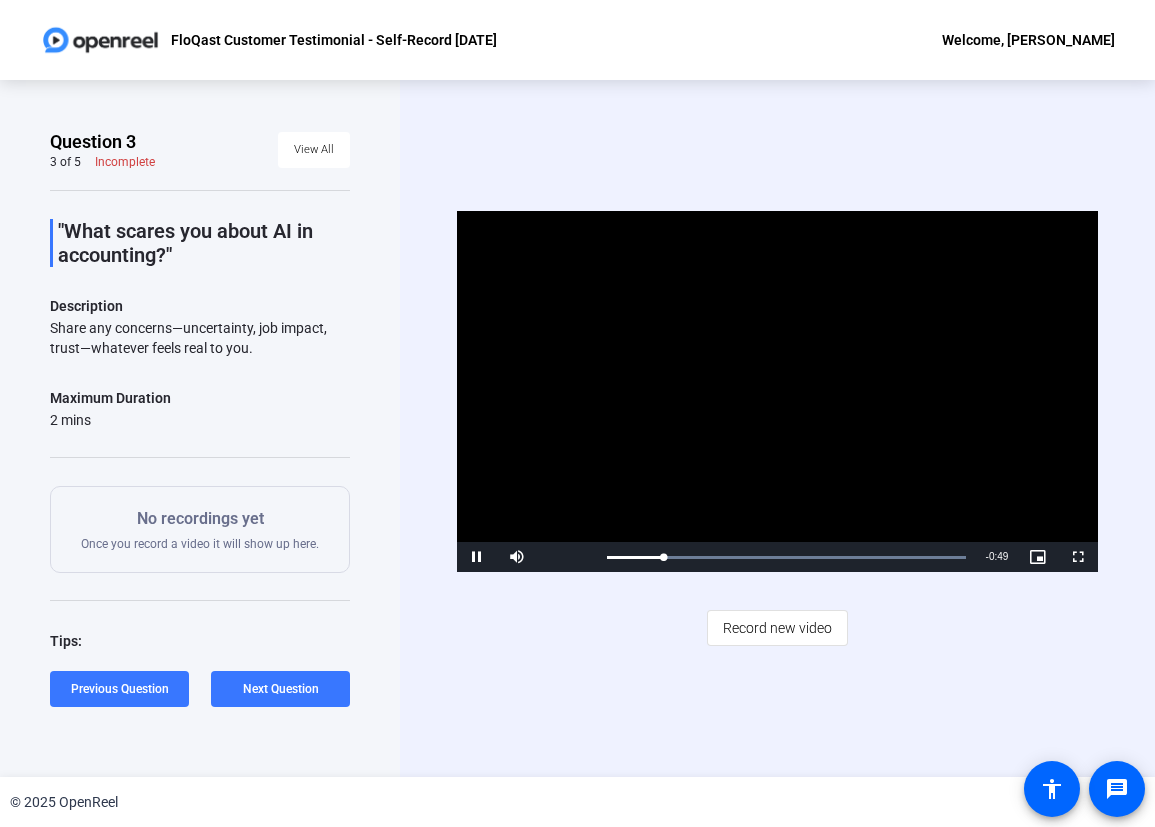 click on "Video Player is loading. Play Video Pause Mute Current Time  0:08 / Duration  0:57 Loaded :  100.00% 0:07 0:08 Stream Type  LIVE Seek to live, currently behind live LIVE Remaining Time  - 0:49   1x Playback Rate Chapters Chapters Descriptions descriptions off , selected Captions captions settings , opens captions settings dialog captions off , selected Audio Track Picture-in-Picture Fullscreen This is a modal window. Beginning of dialog window. Escape will cancel and close the window. Text Color White Black [PERSON_NAME] Blue Yellow Magenta Cyan Transparency Opaque Semi-Transparent Background Color Black White [PERSON_NAME] Blue Yellow Magenta Cyan Transparency Opaque Semi-Transparent Transparent Window Color Black White [PERSON_NAME] Blue Yellow Magenta Cyan Transparency Transparent Semi-Transparent Opaque Font Size 50% 75% 100% 125% 150% 175% 200% 300% 400% Text Edge Style None Raised Depressed Uniform Dropshadow Font Family Proportional Sans-Serif Monospace Sans-Serif Proportional Serif Monospace Serif Casual" 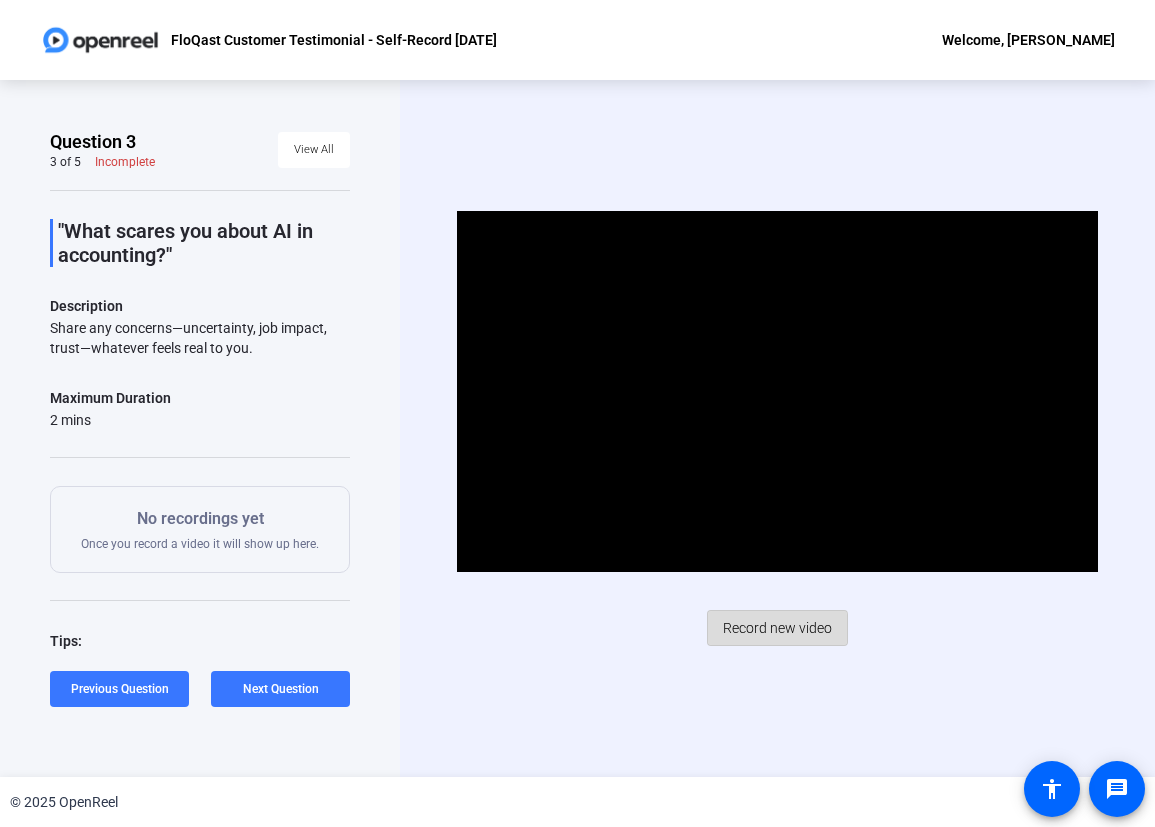 click on "Record new video" 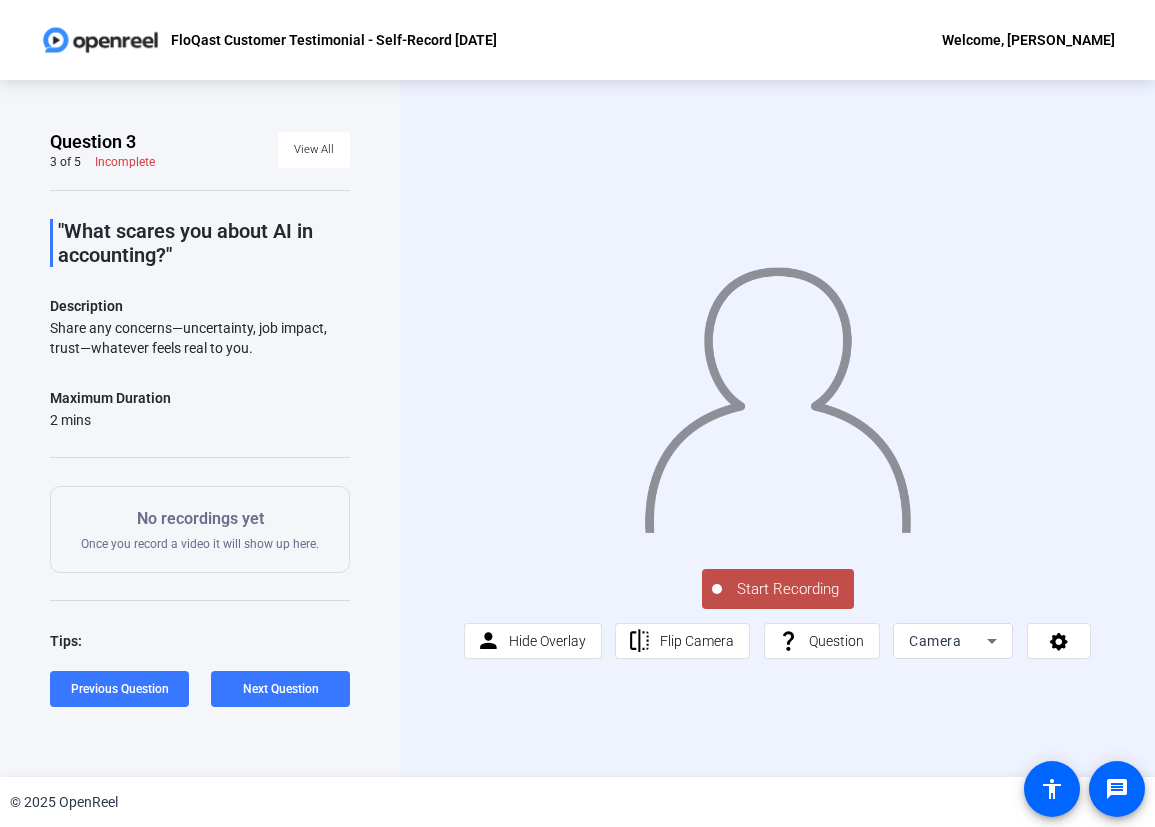 click on "Start Recording" 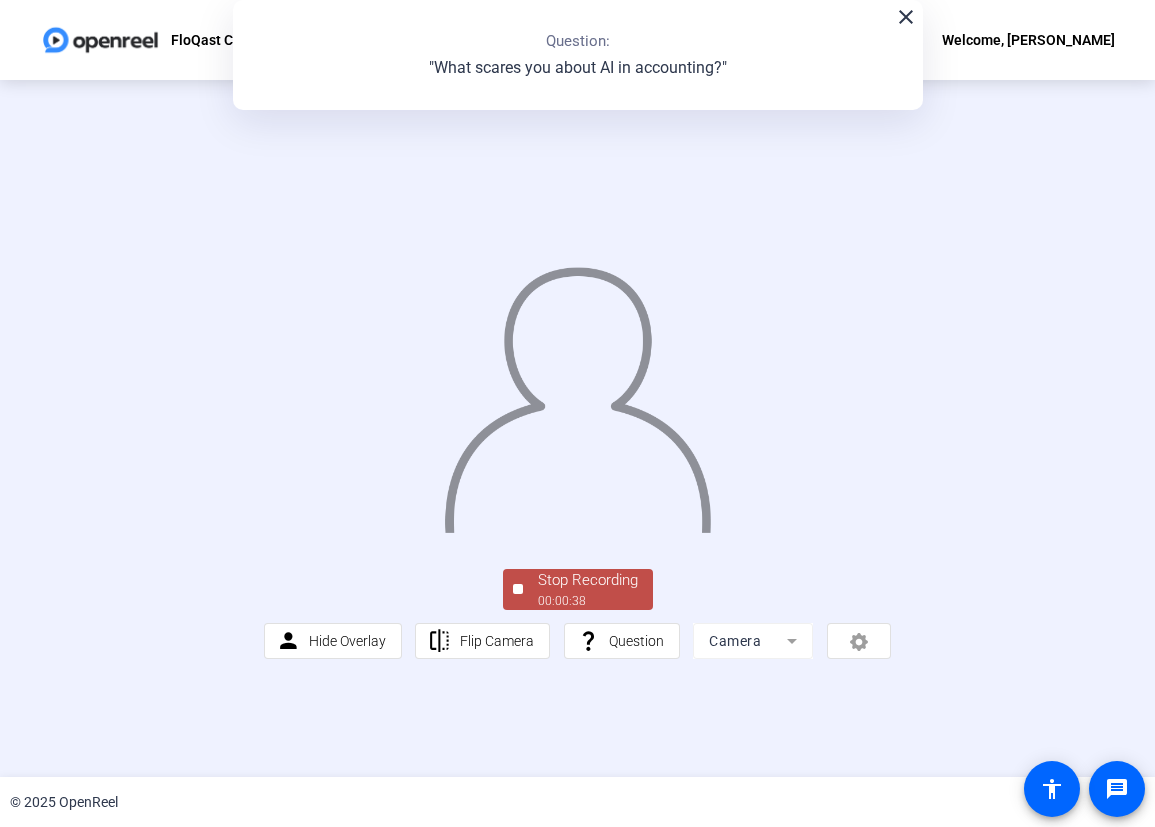 click on "Camera" 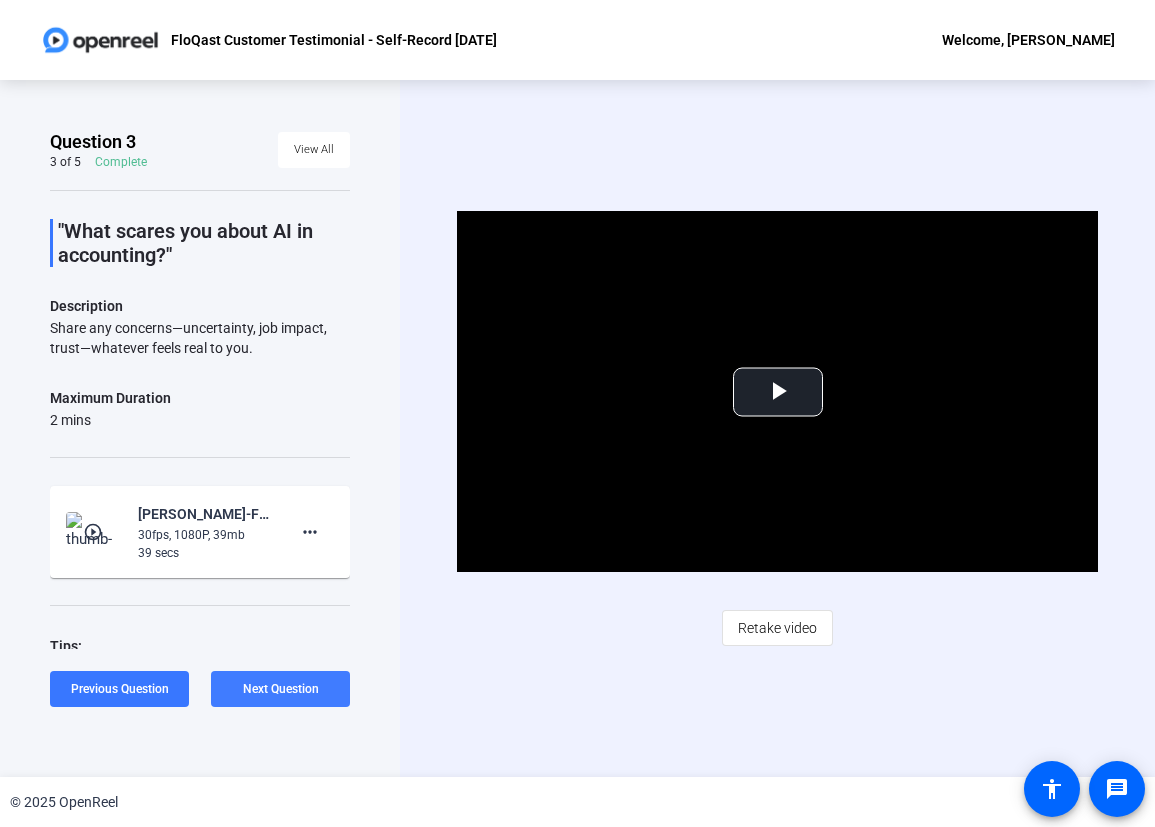 click on "Next Question" 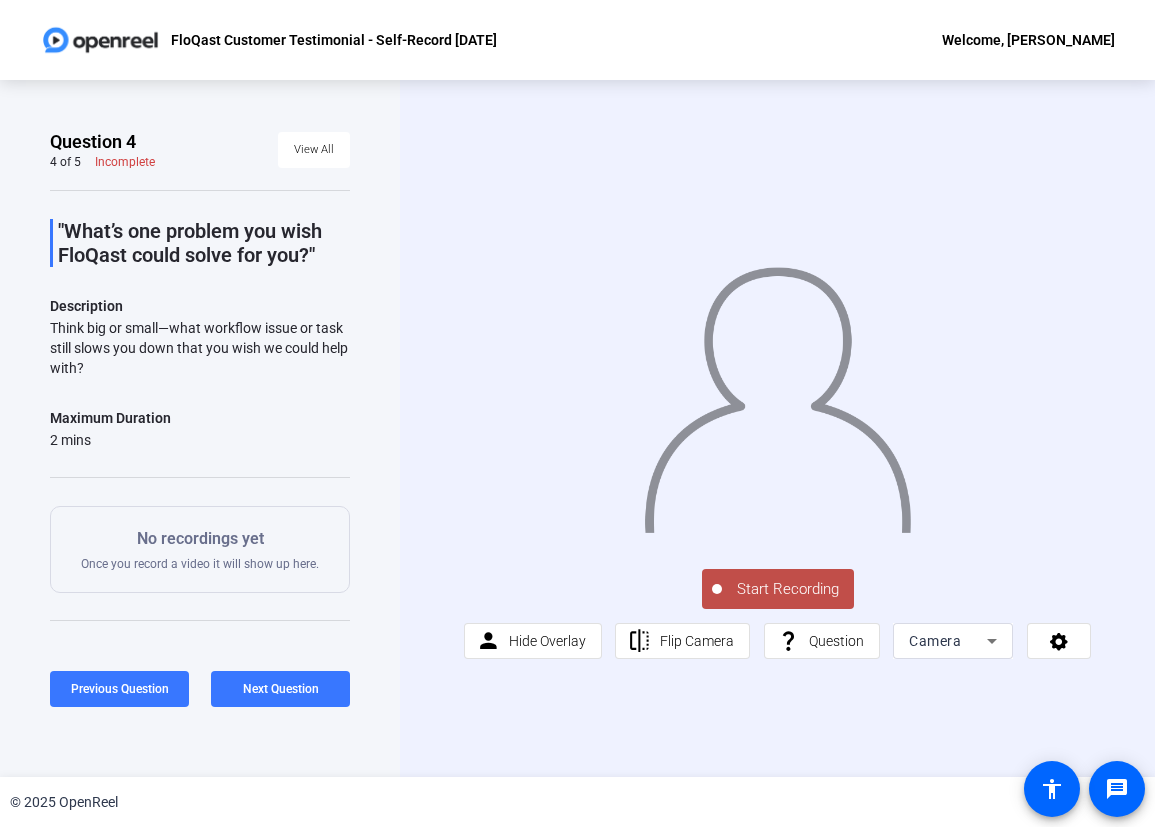 click on "Start Recording" 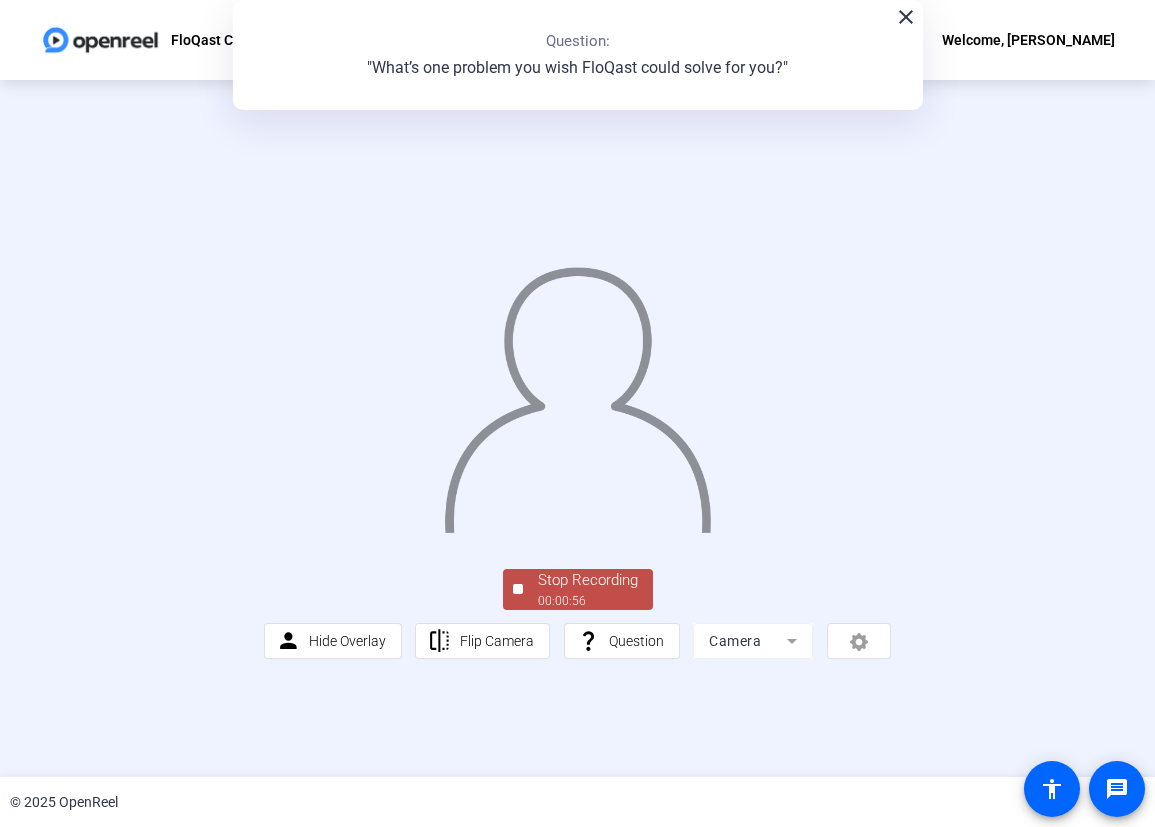 click on "Stop Recording" 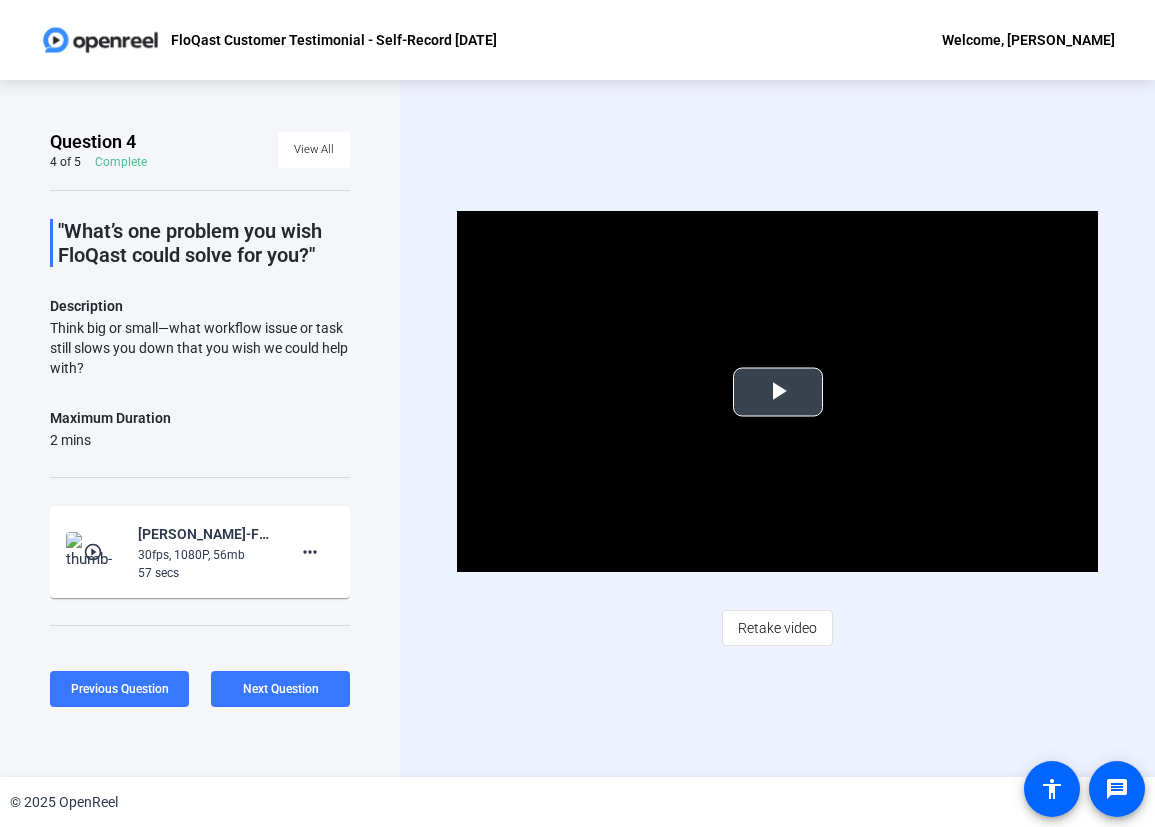 click at bounding box center [778, 392] 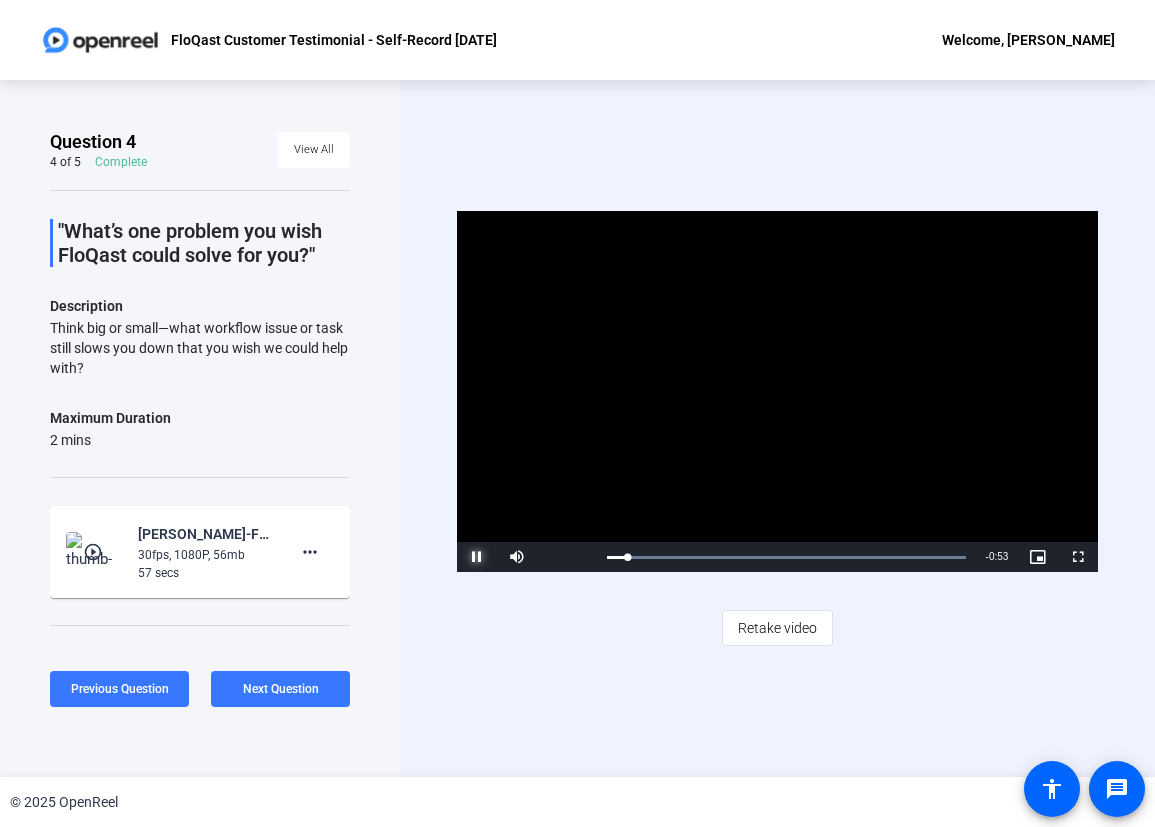 click at bounding box center [477, 557] 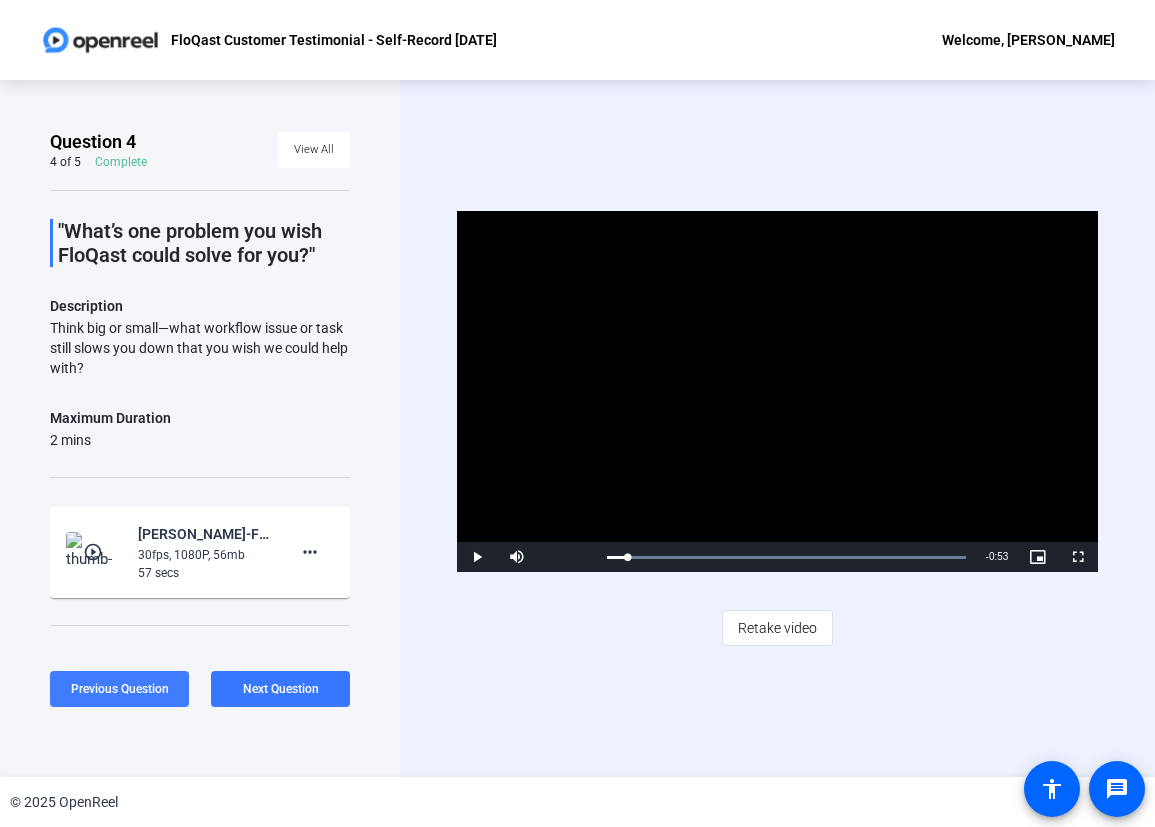 click on "Previous Question" 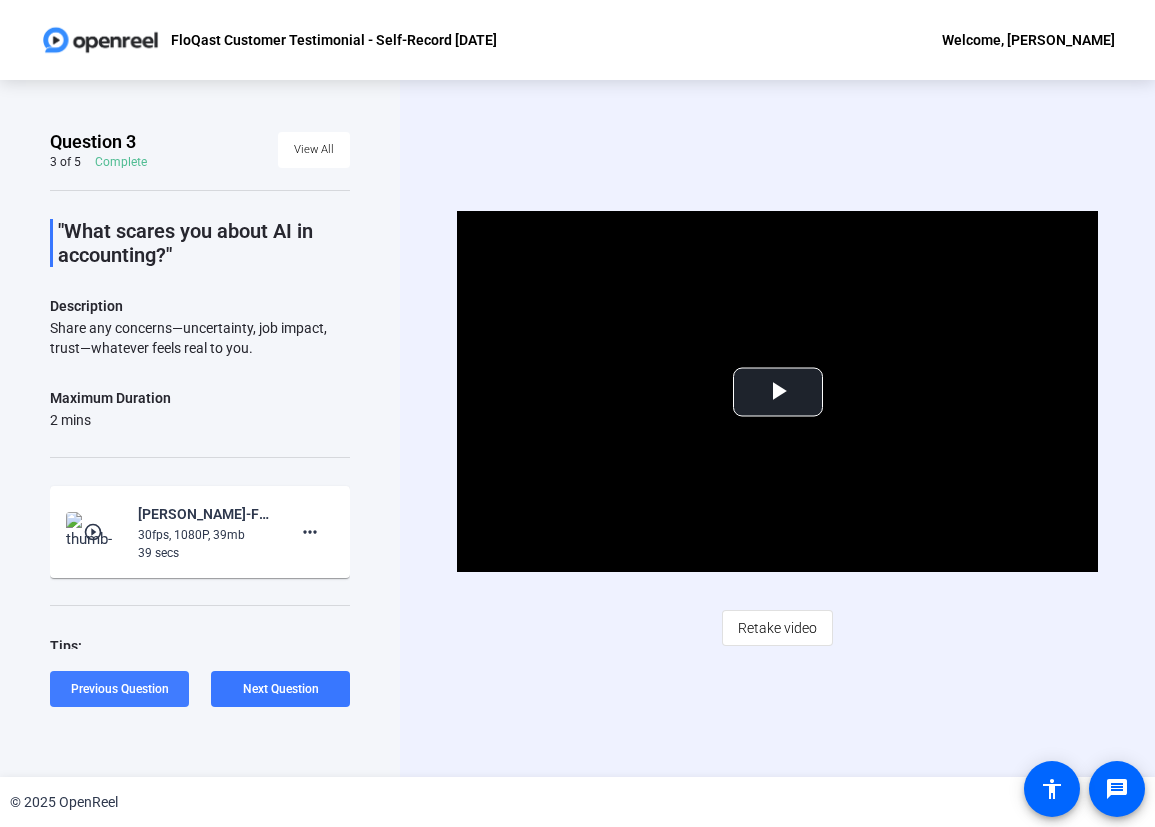 click on "Previous Question" 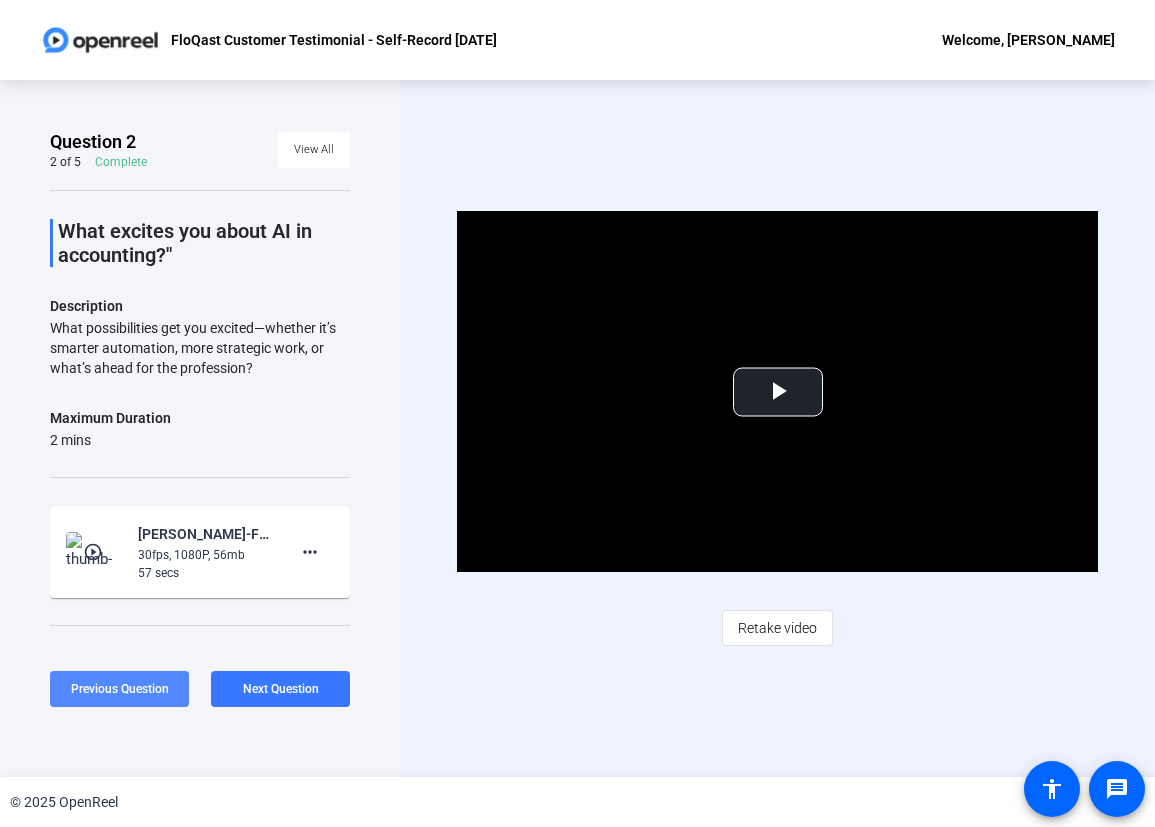 click on "Previous Question" 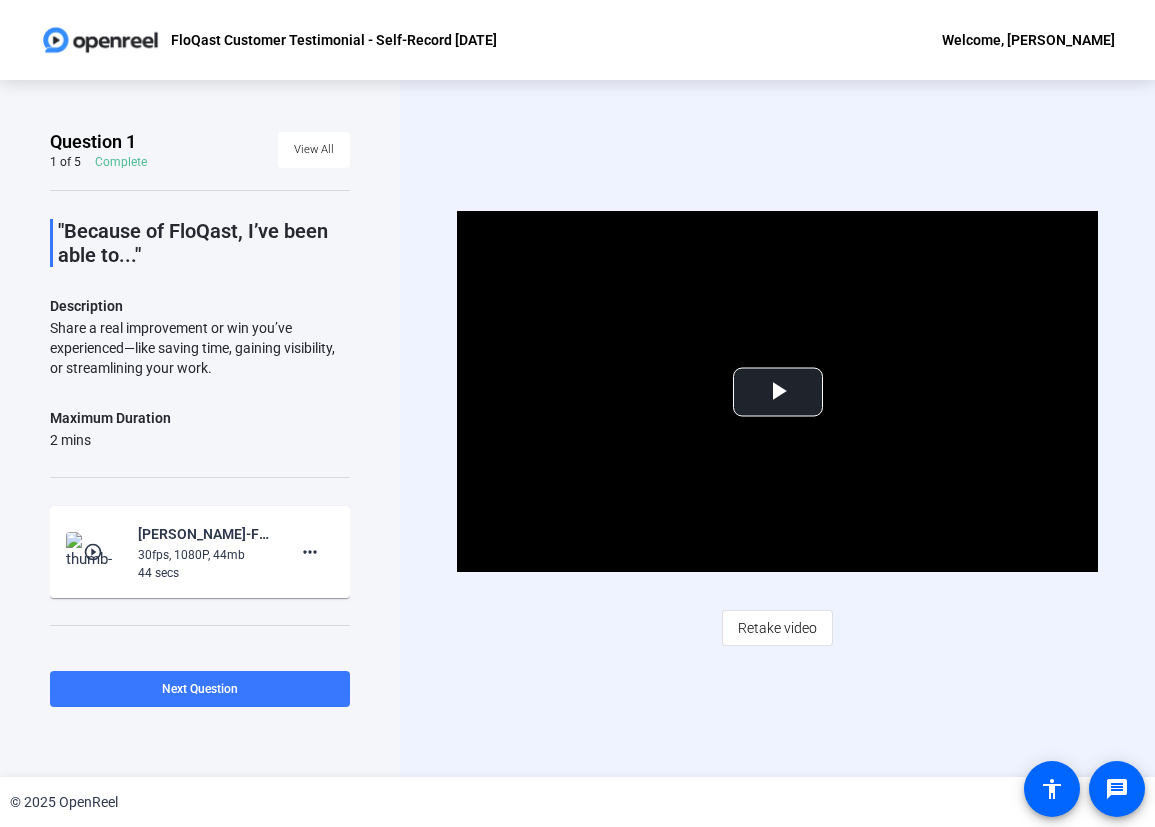 click 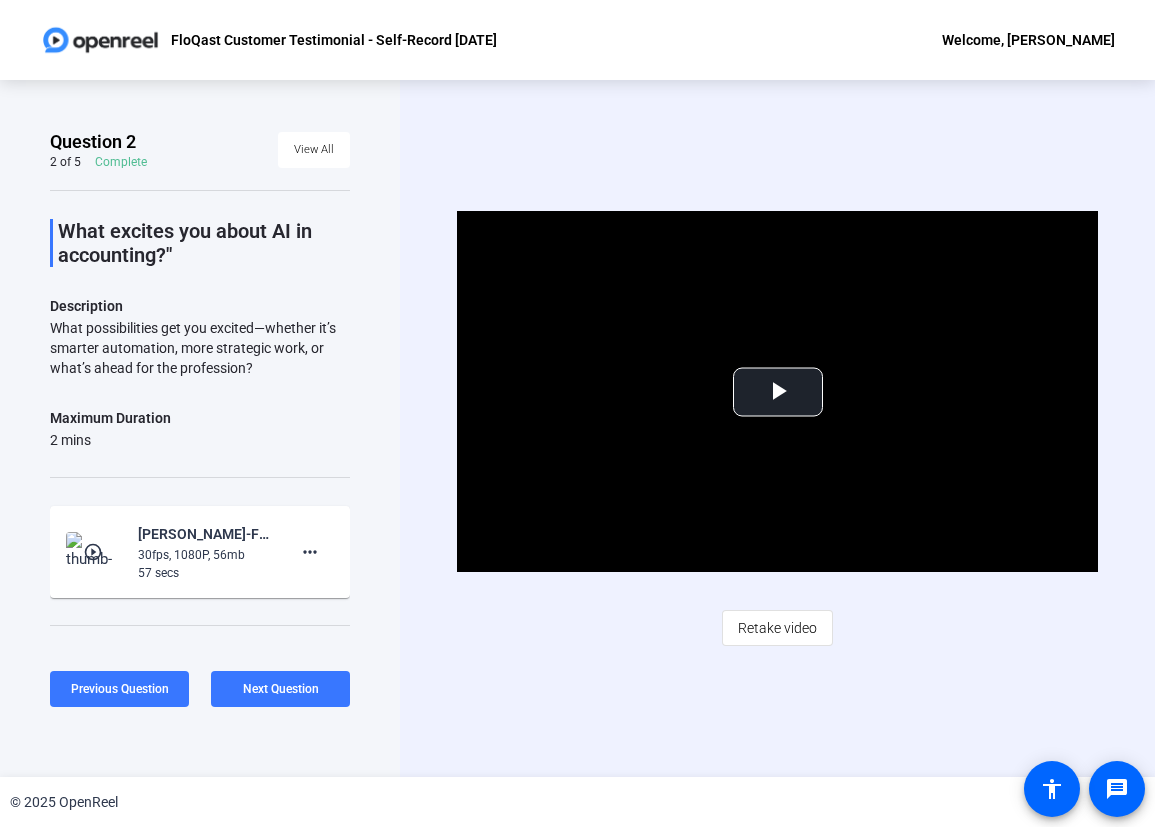 click on "Previous Question" 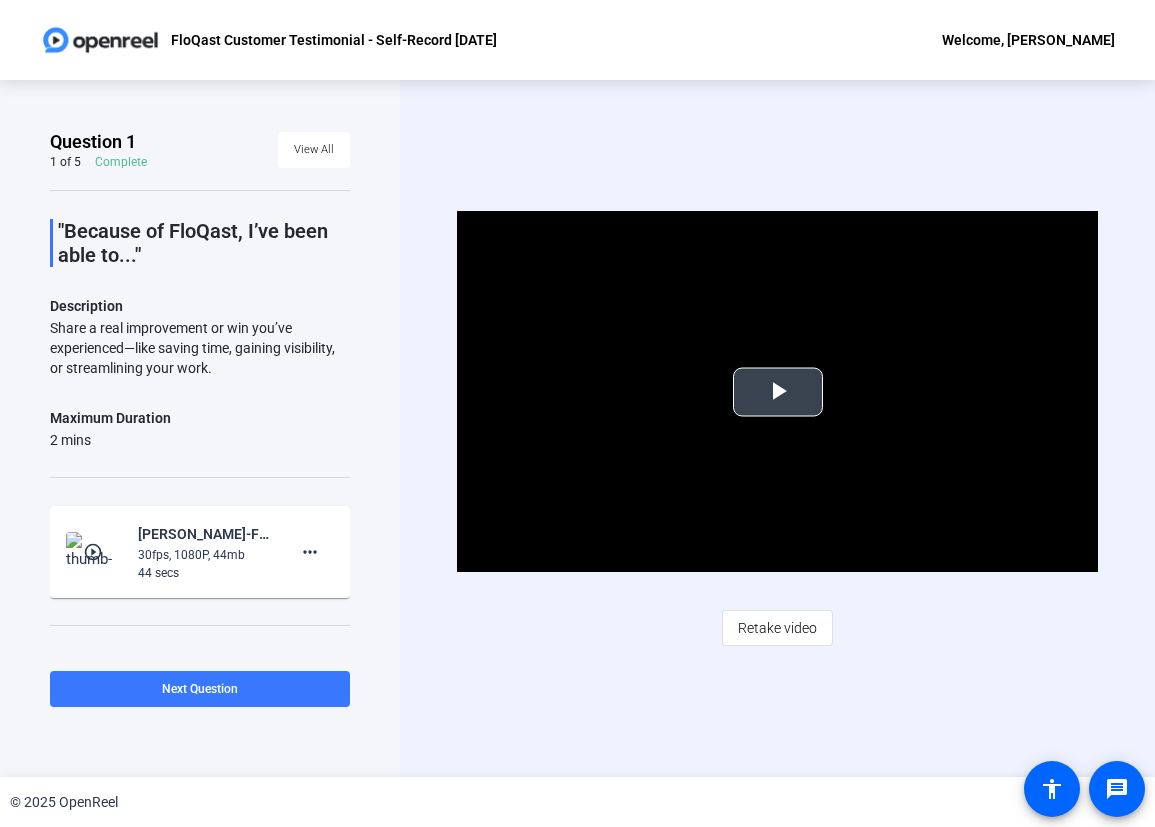 click at bounding box center (778, 392) 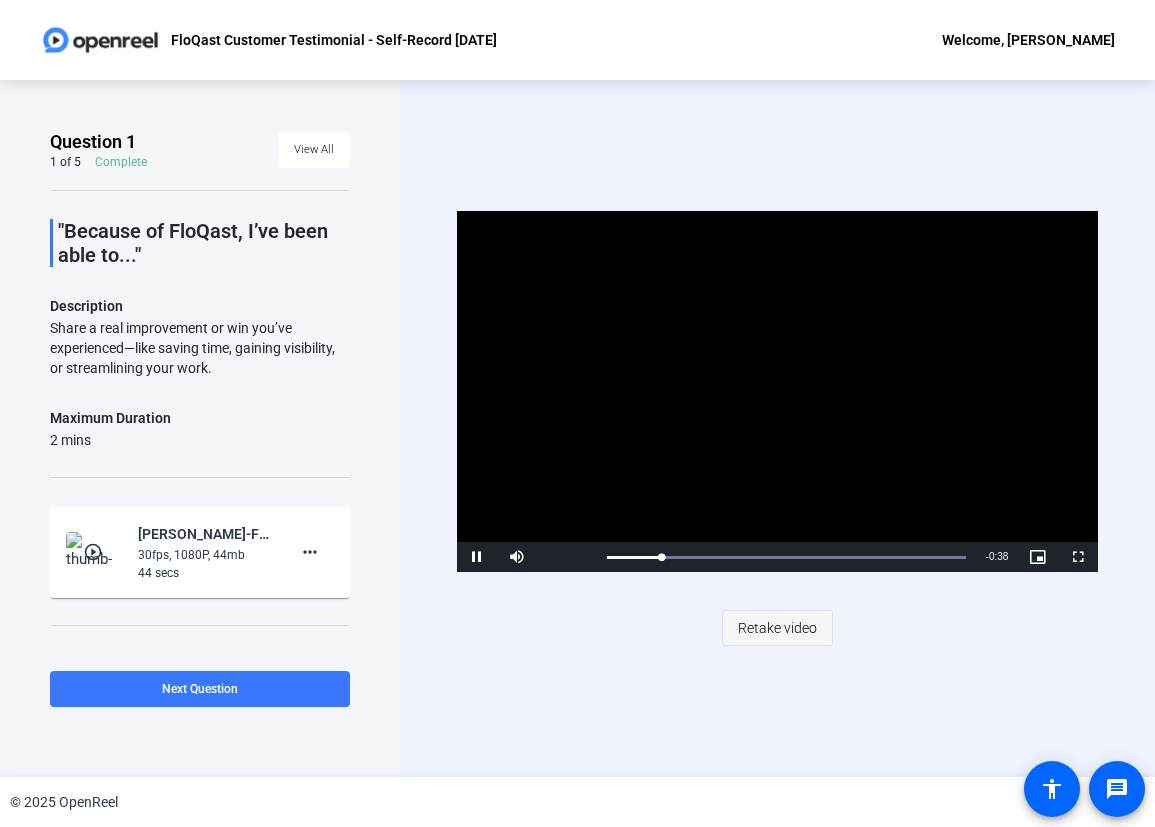 click on "Retake video" 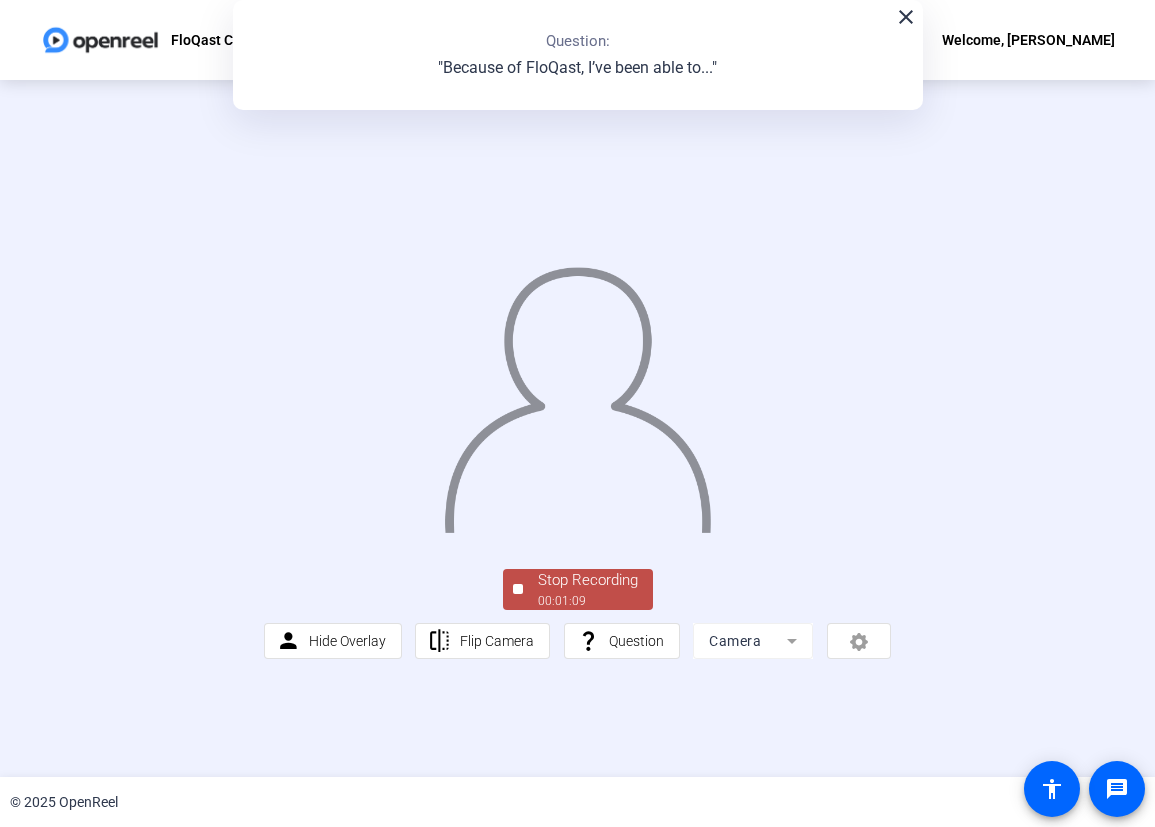click on "Stop Recording" 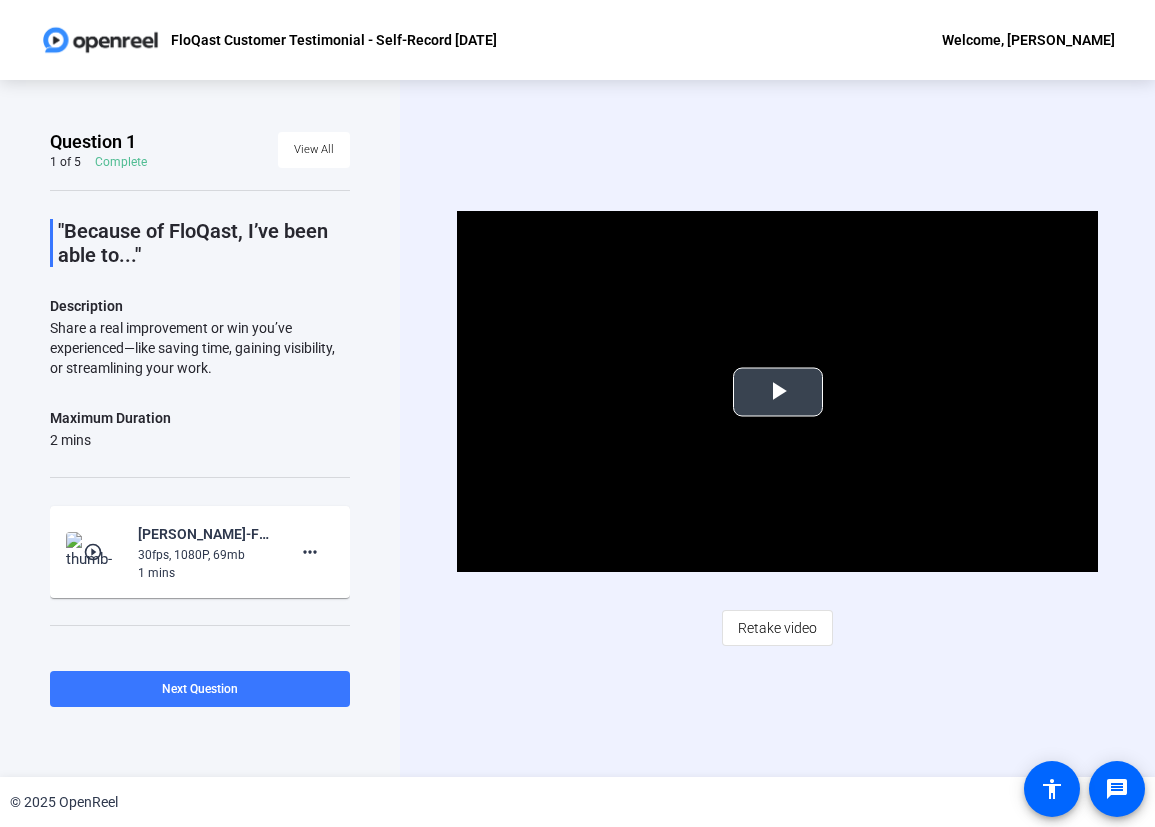 click at bounding box center [778, 392] 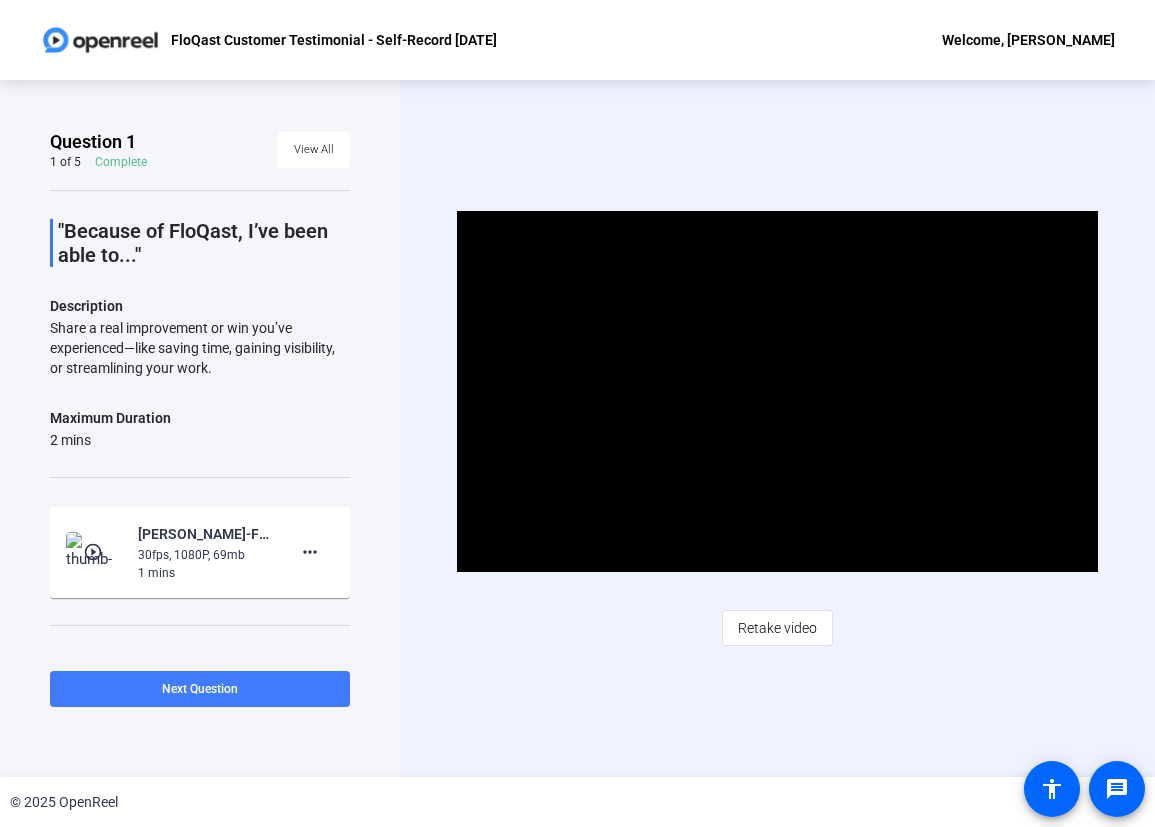 click 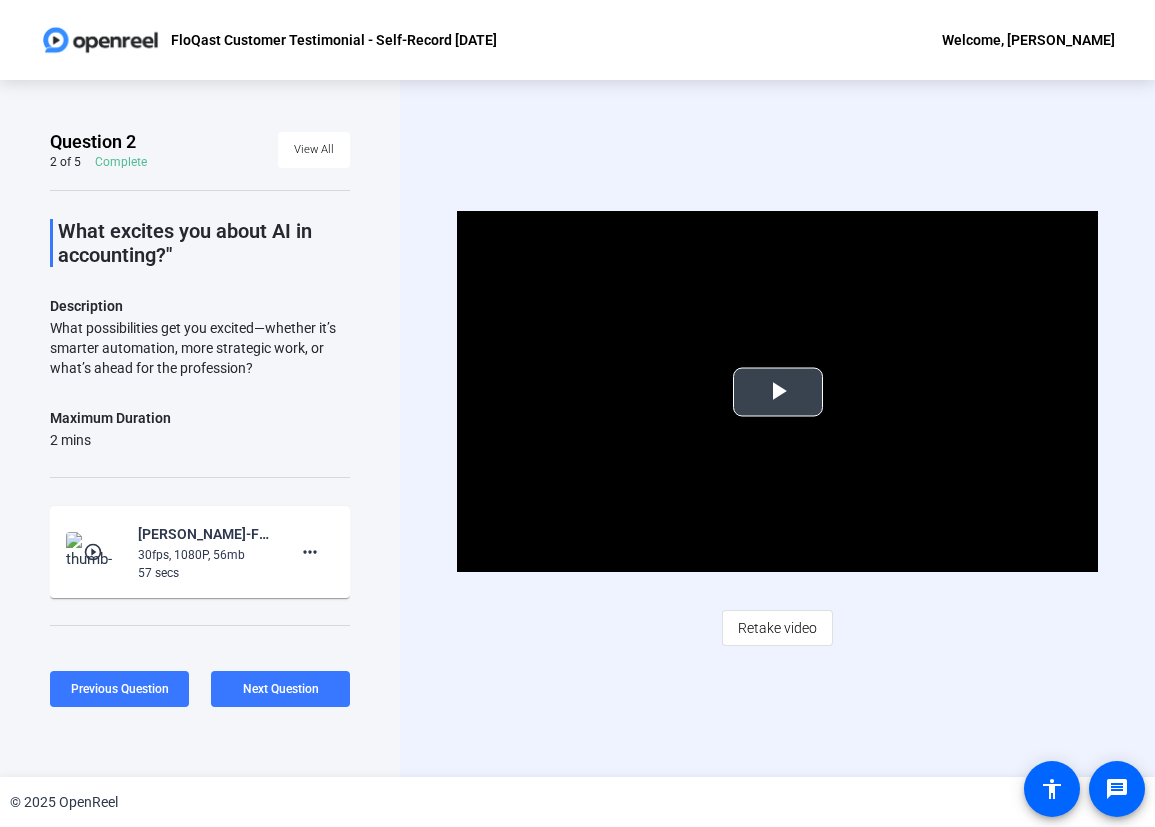 click at bounding box center [778, 392] 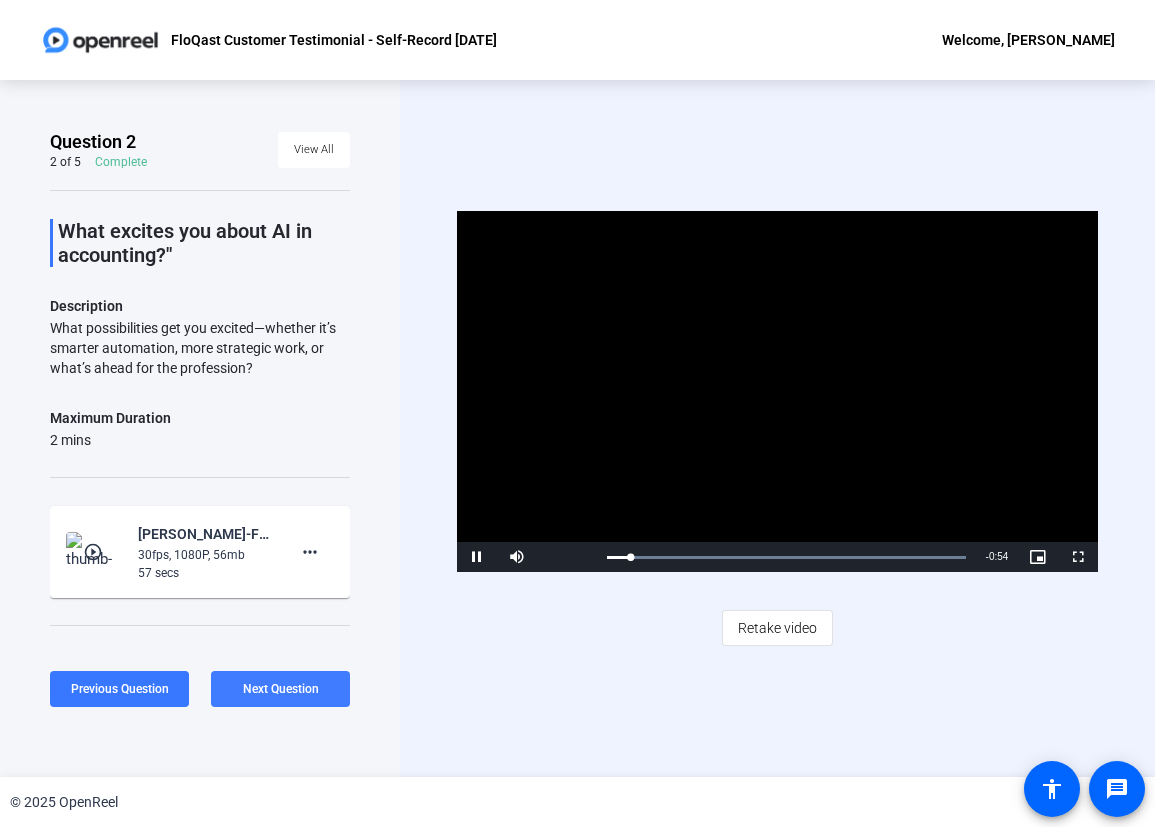 click on "Next Question" 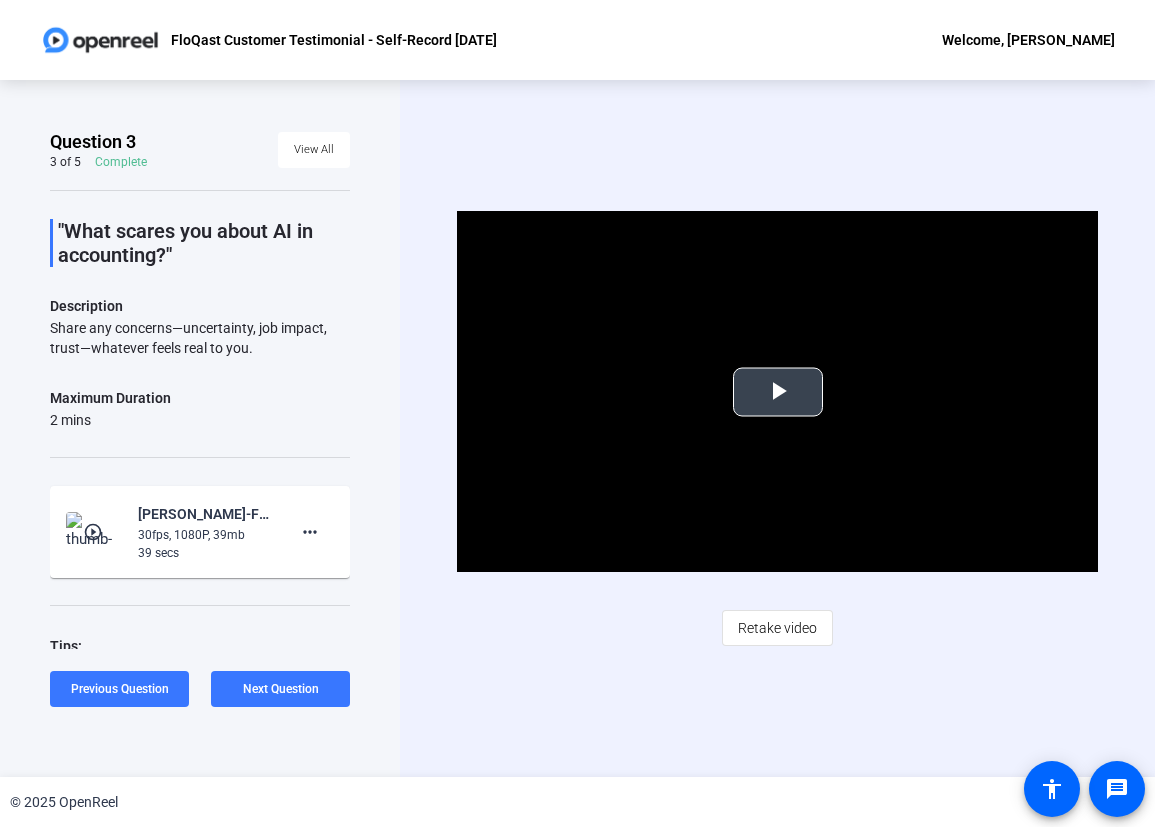 click at bounding box center [778, 392] 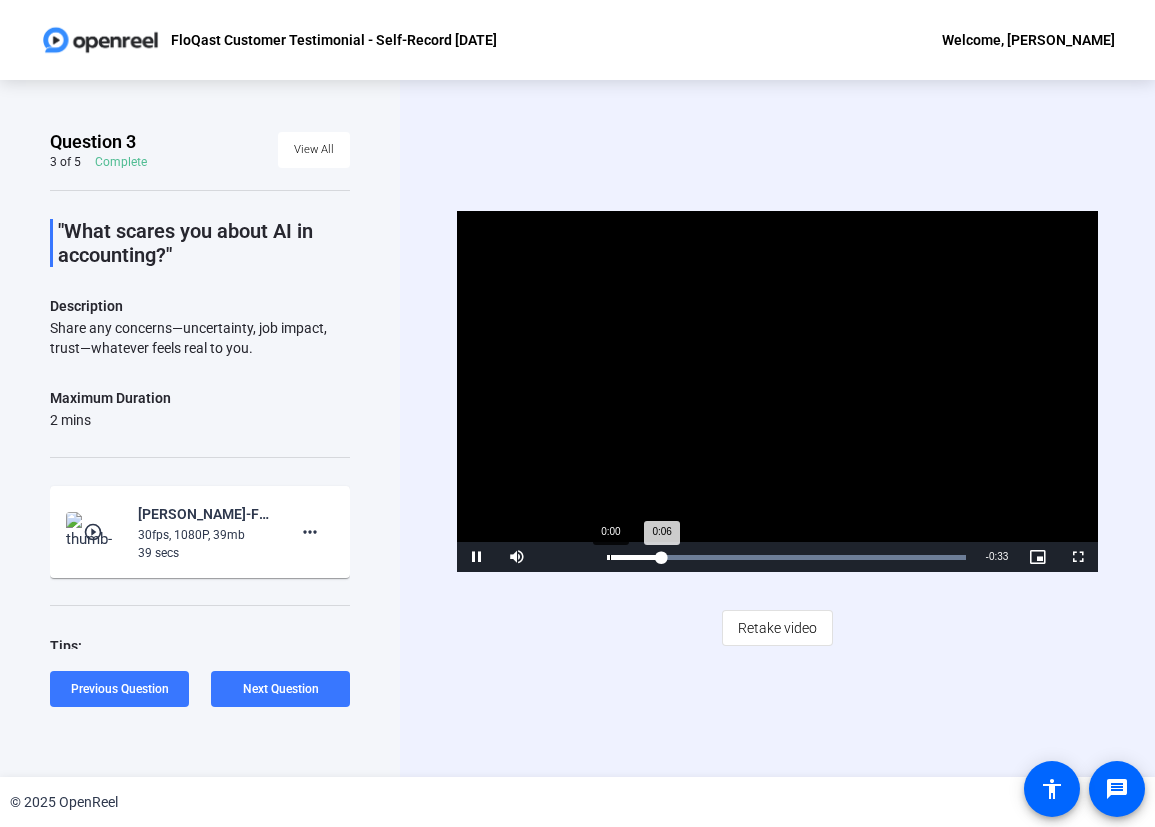 click on "Loaded :  100.00% 0:00 0:06" at bounding box center (786, 557) 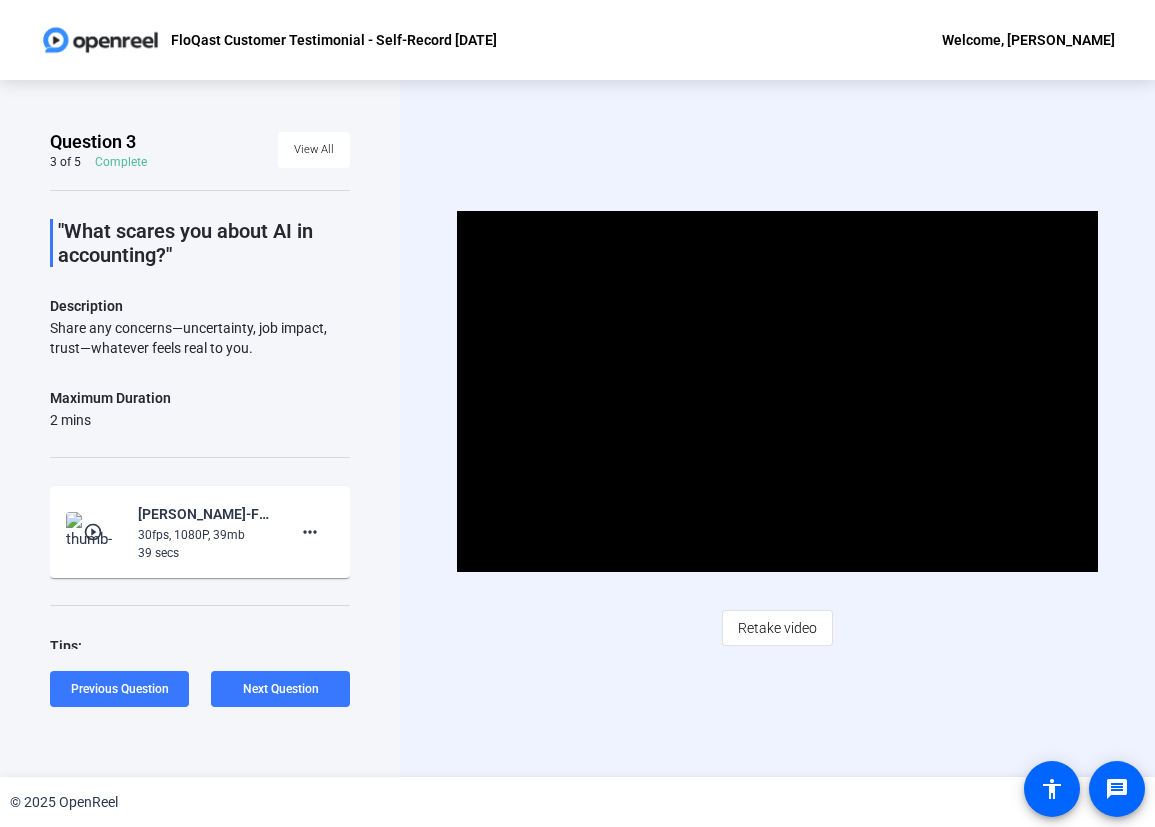 click on "Retake video" 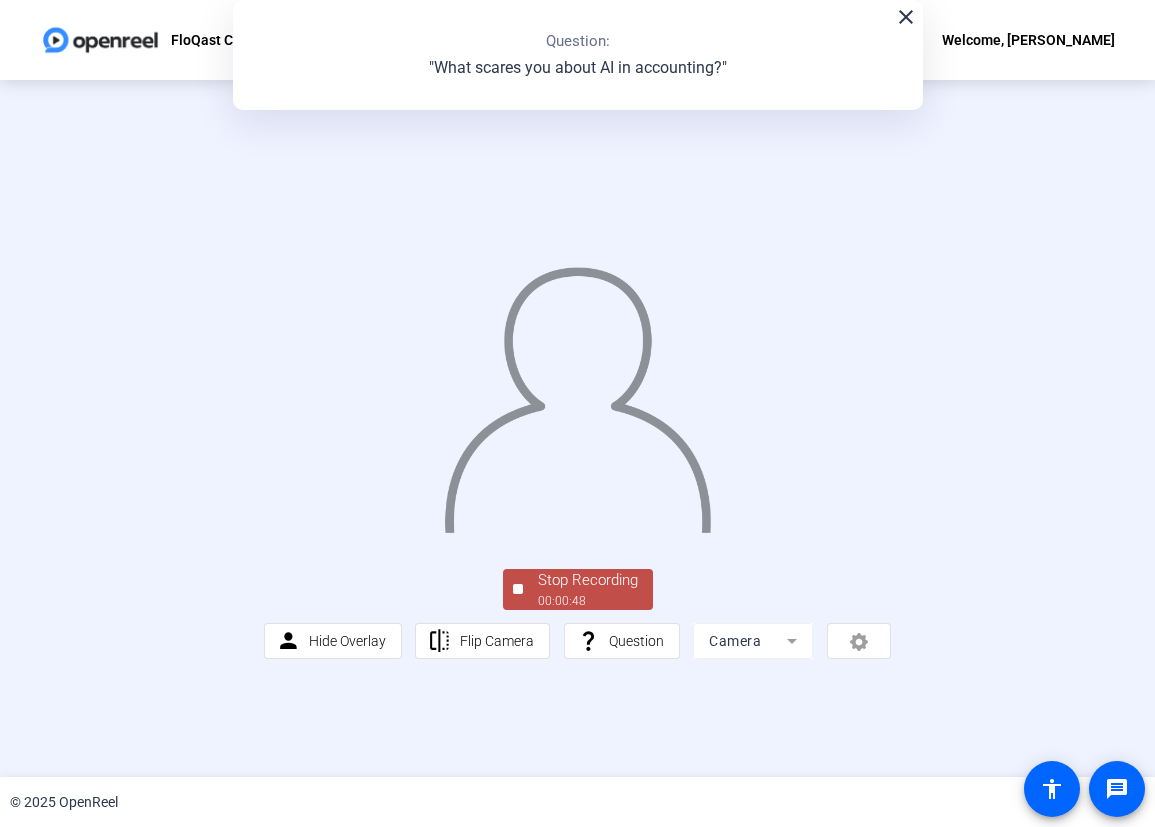 click on "Stop Recording" 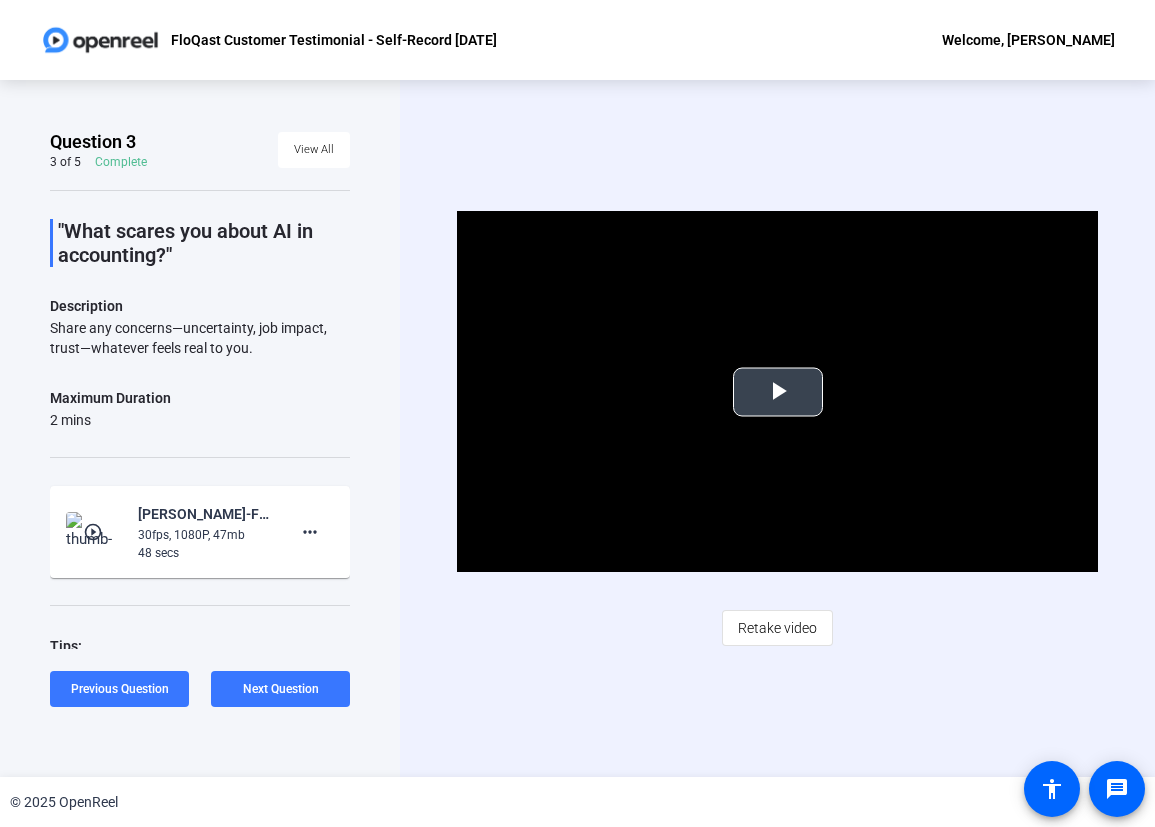 click at bounding box center (778, 392) 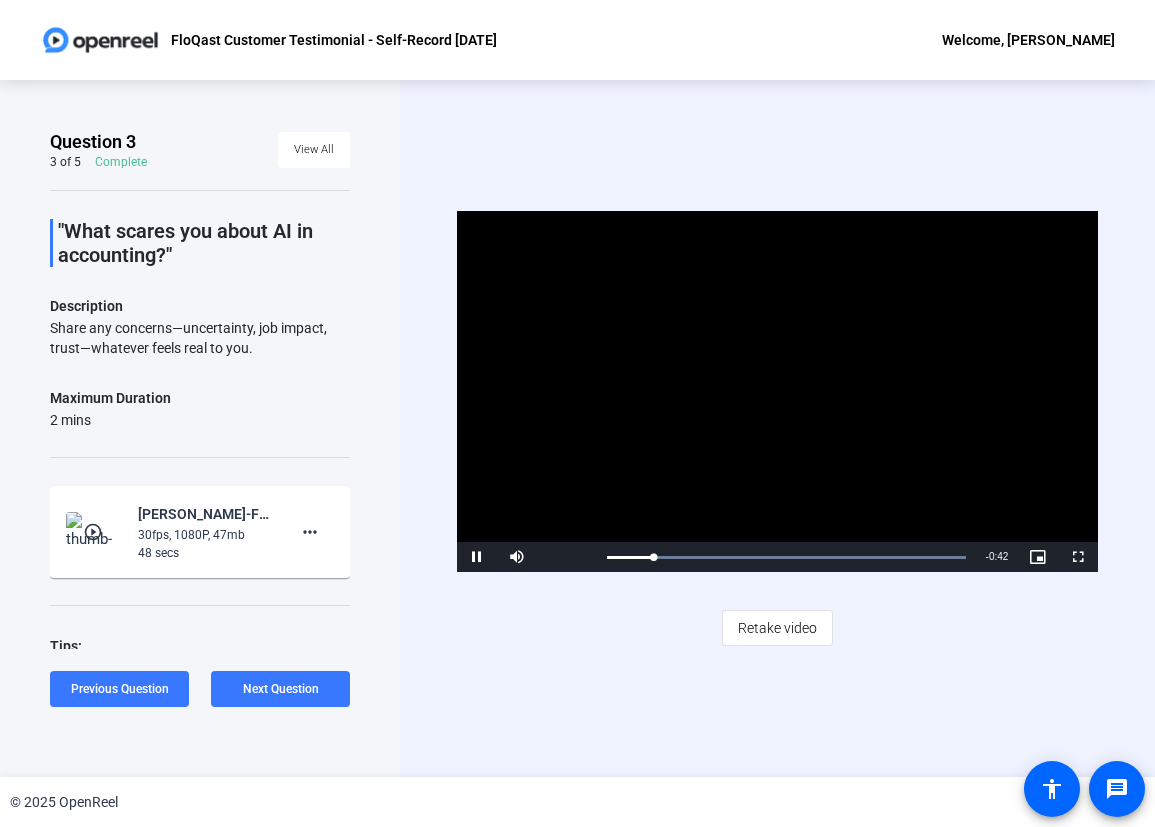 click on "Video Player is loading. Play Video Pause Mute Current Time  0:06 / Duration  0:48 Loaded :  100.00% 0:01 0:06 Stream Type  LIVE Seek to live, currently behind live LIVE Remaining Time  - 0:42   1x Playback Rate Chapters Chapters Descriptions descriptions off , selected Captions captions settings , opens captions settings dialog captions off , selected Audio Track Picture-in-Picture Fullscreen This is a modal window. Beginning of dialog window. Escape will cancel and close the window. Text Color White Black [PERSON_NAME] Blue Yellow Magenta Cyan Transparency Opaque Semi-Transparent Background Color Black White [PERSON_NAME] Blue Yellow Magenta Cyan Transparency Opaque Semi-Transparent Transparent Window Color Black White [PERSON_NAME] Blue Yellow Magenta Cyan Transparency Transparent Semi-Transparent Opaque Font Size 50% 75% 100% 125% 150% 175% 200% 300% 400% Text Edge Style None Raised Depressed Uniform Dropshadow Font Family Proportional Sans-Serif Monospace Sans-Serif Proportional Serif Monospace Serif Casual" 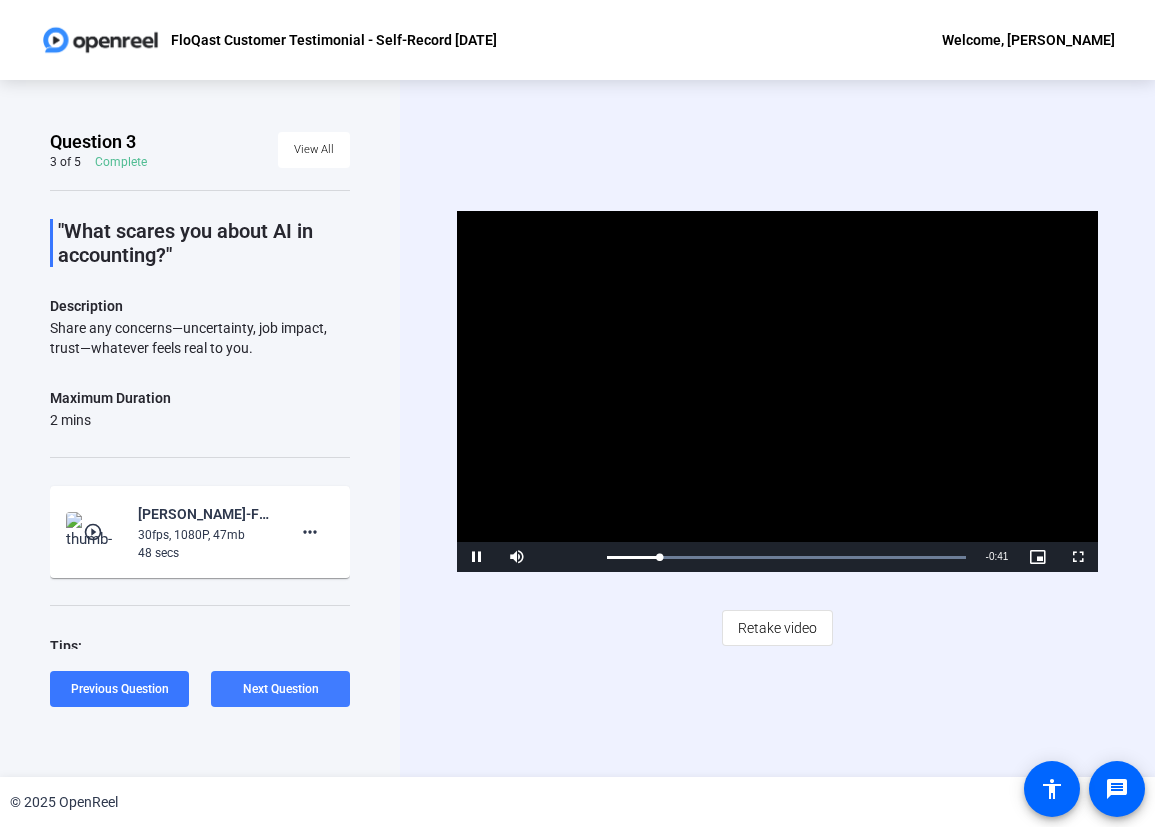 click 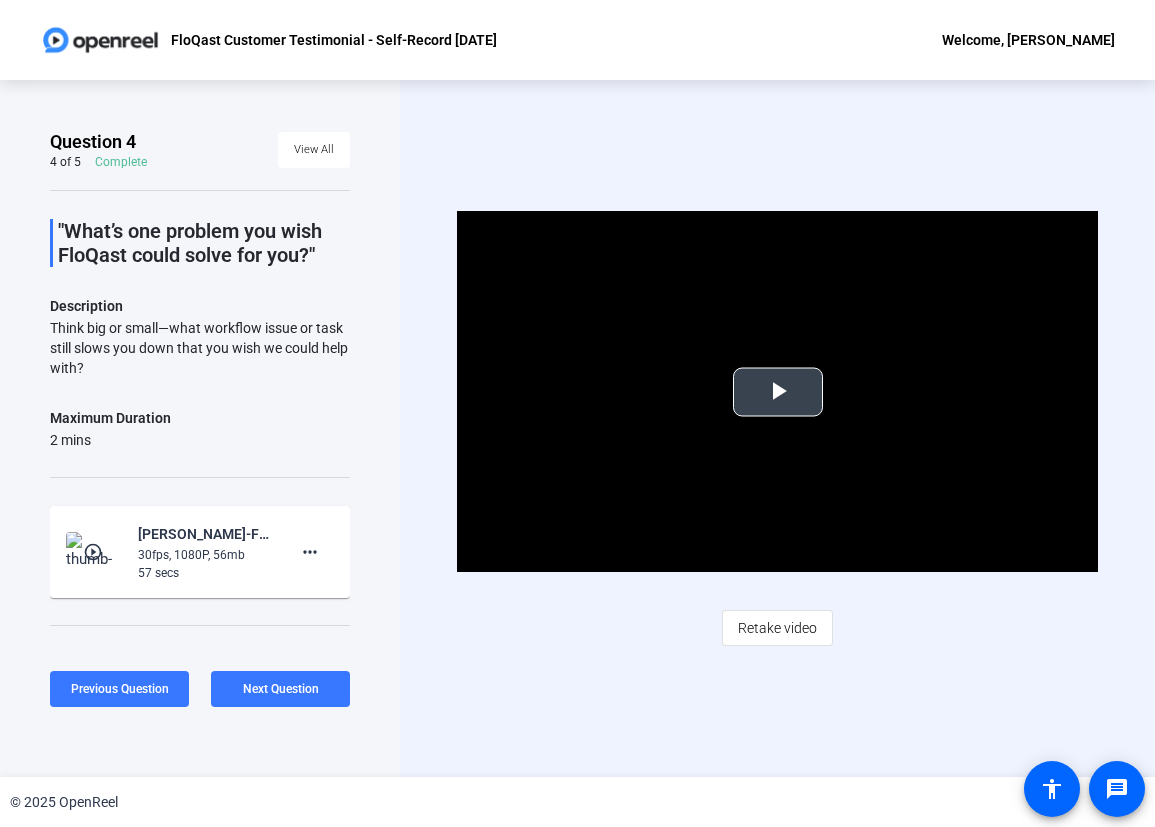 click at bounding box center (778, 392) 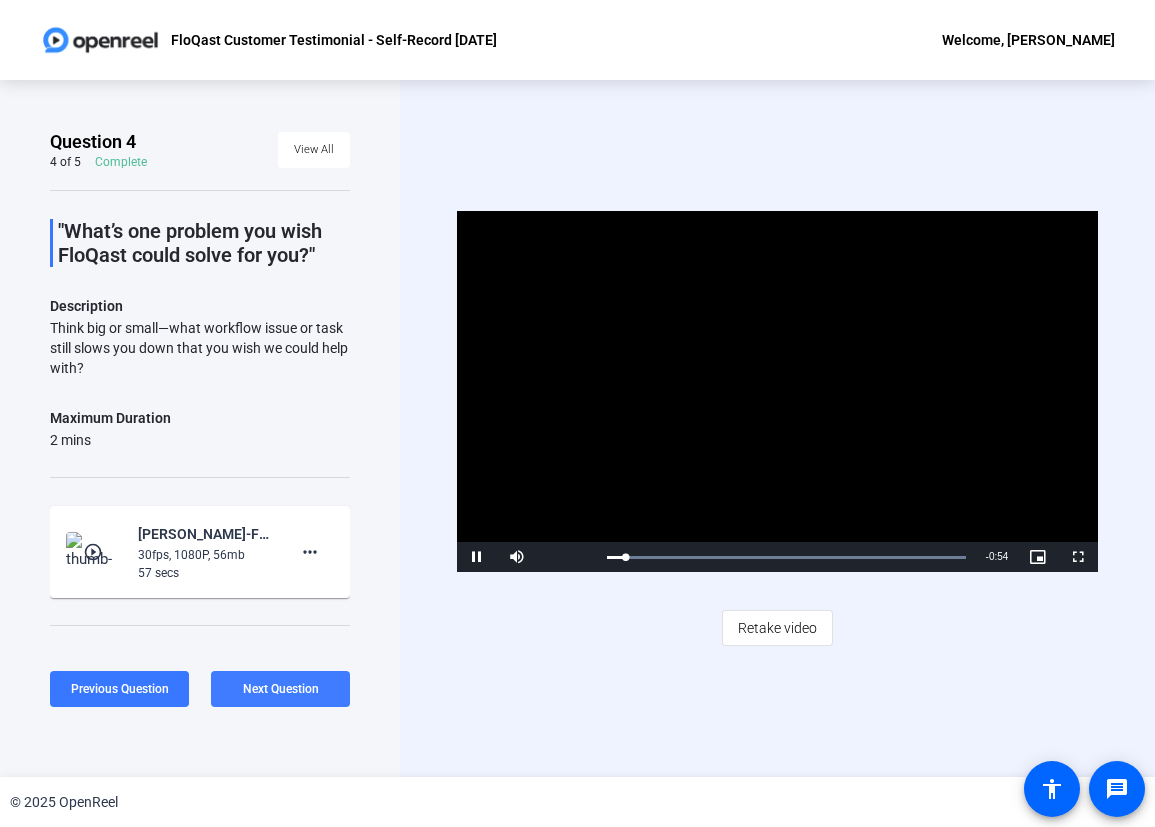 click 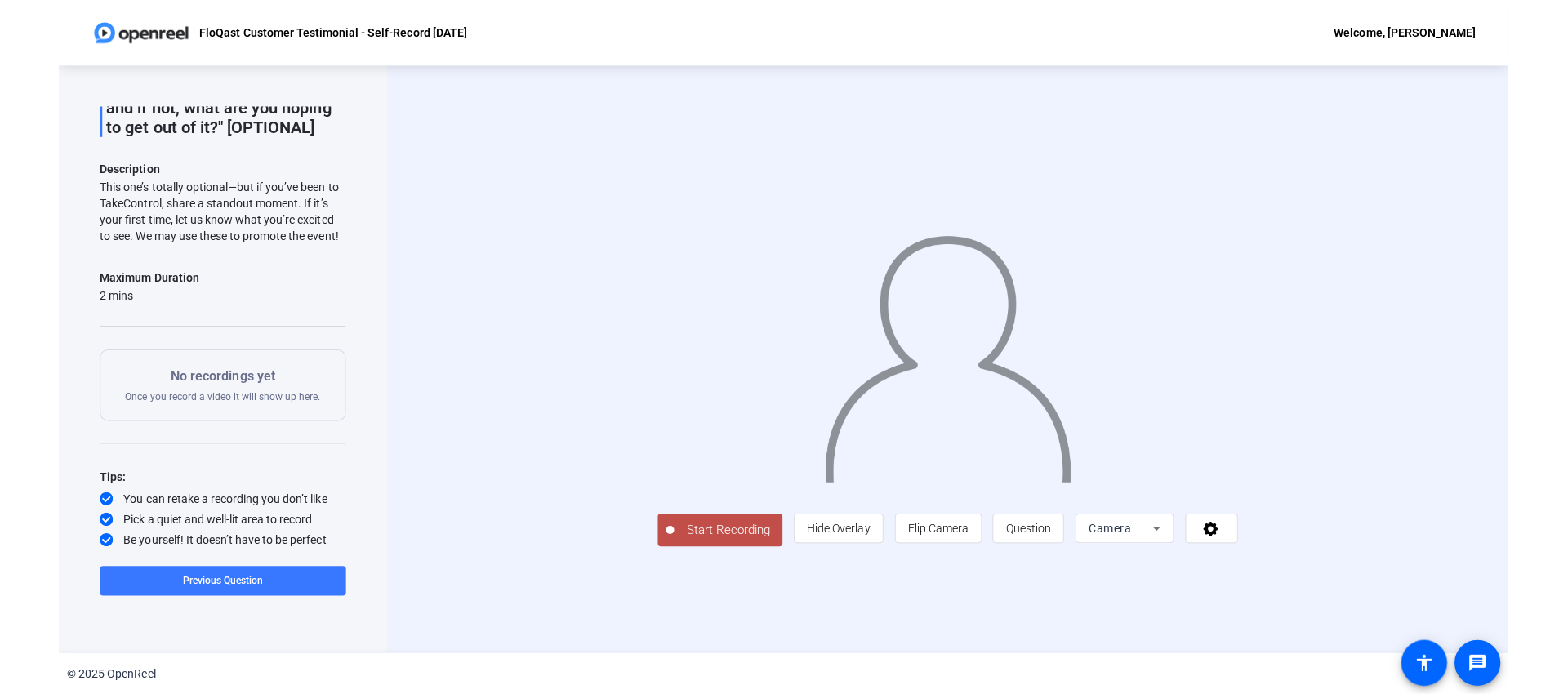 scroll, scrollTop: 153, scrollLeft: 0, axis: vertical 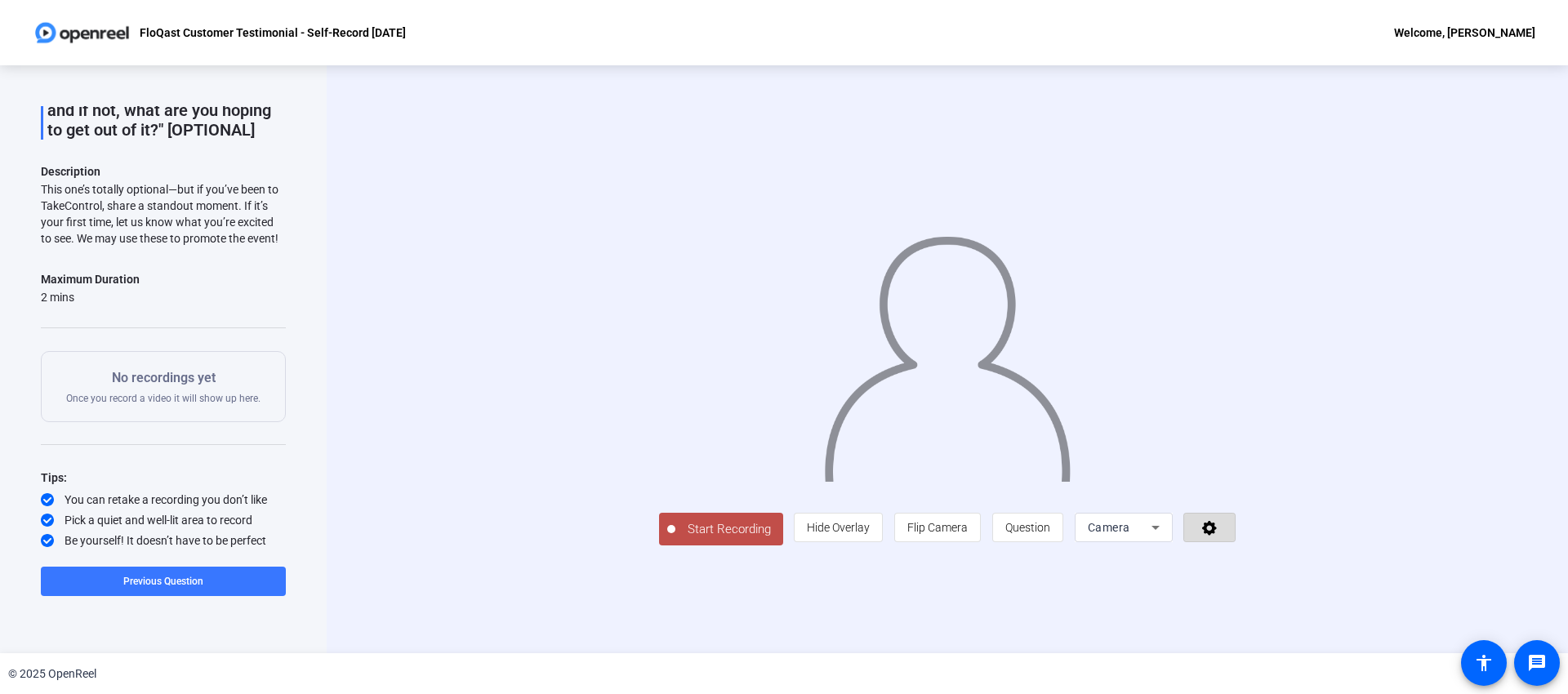 click 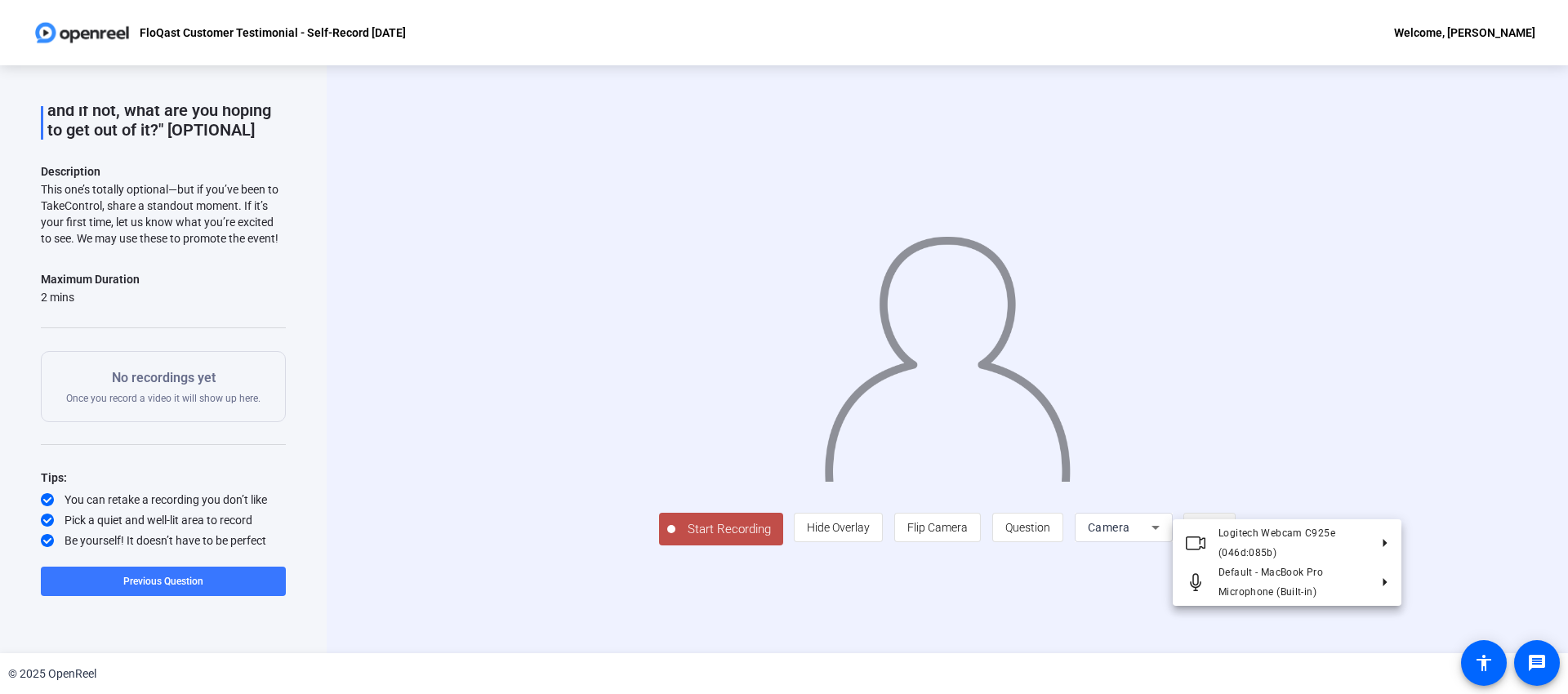 click at bounding box center [784, 347] 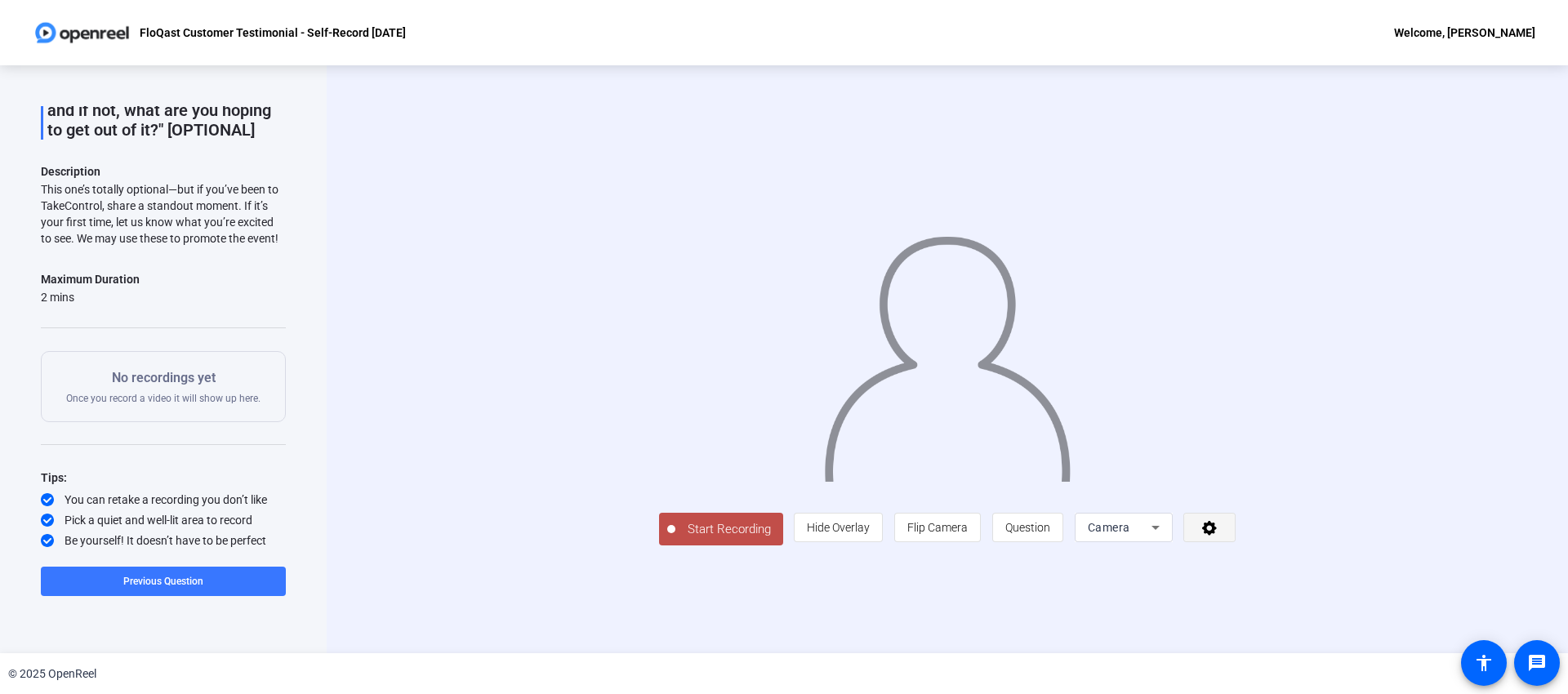 click 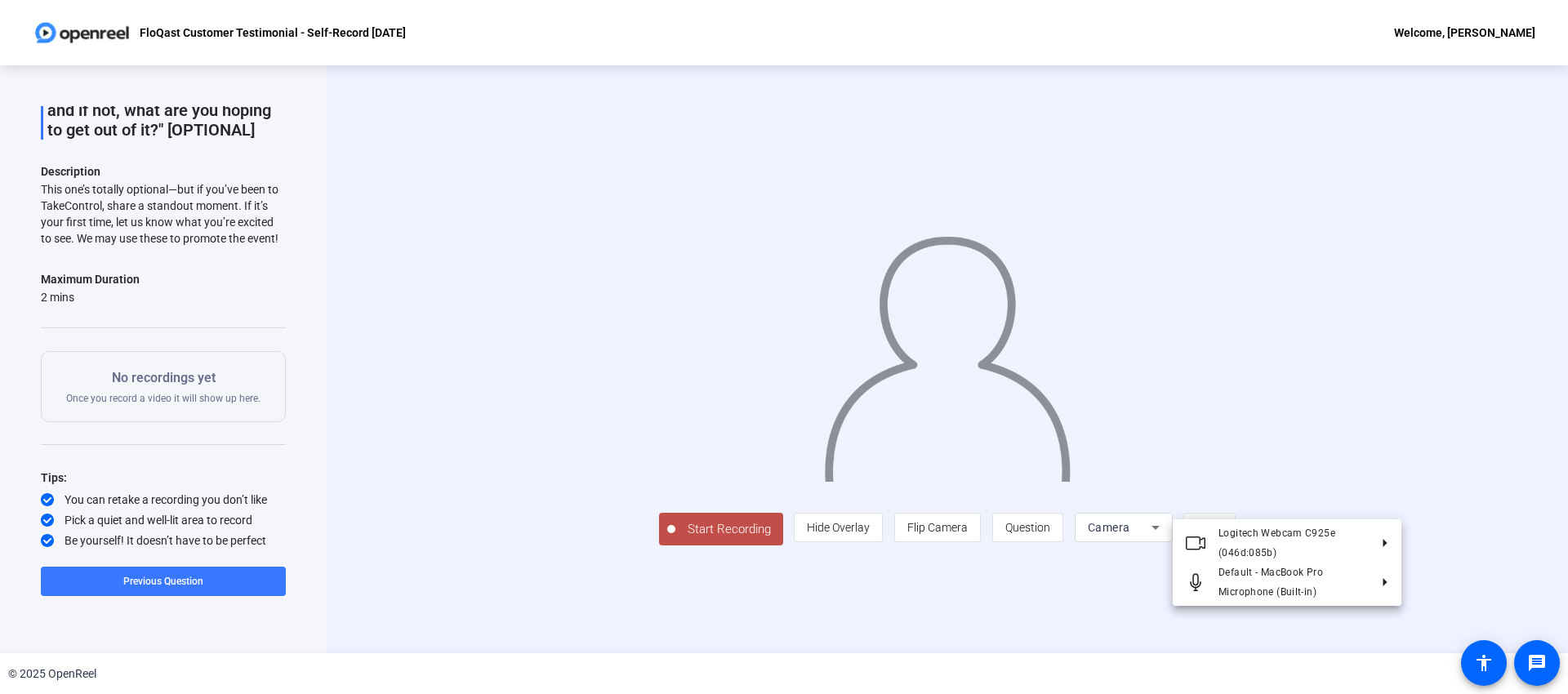 click at bounding box center [784, 347] 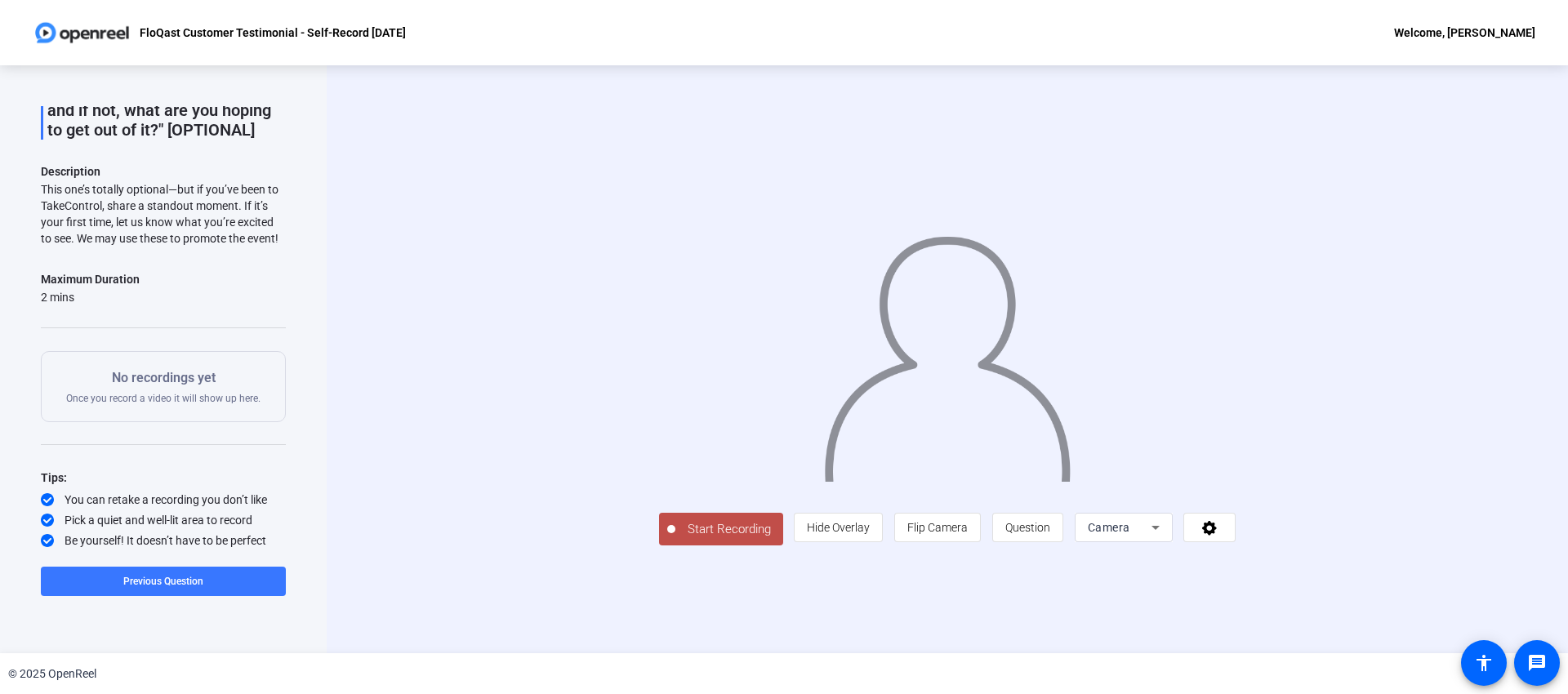 click 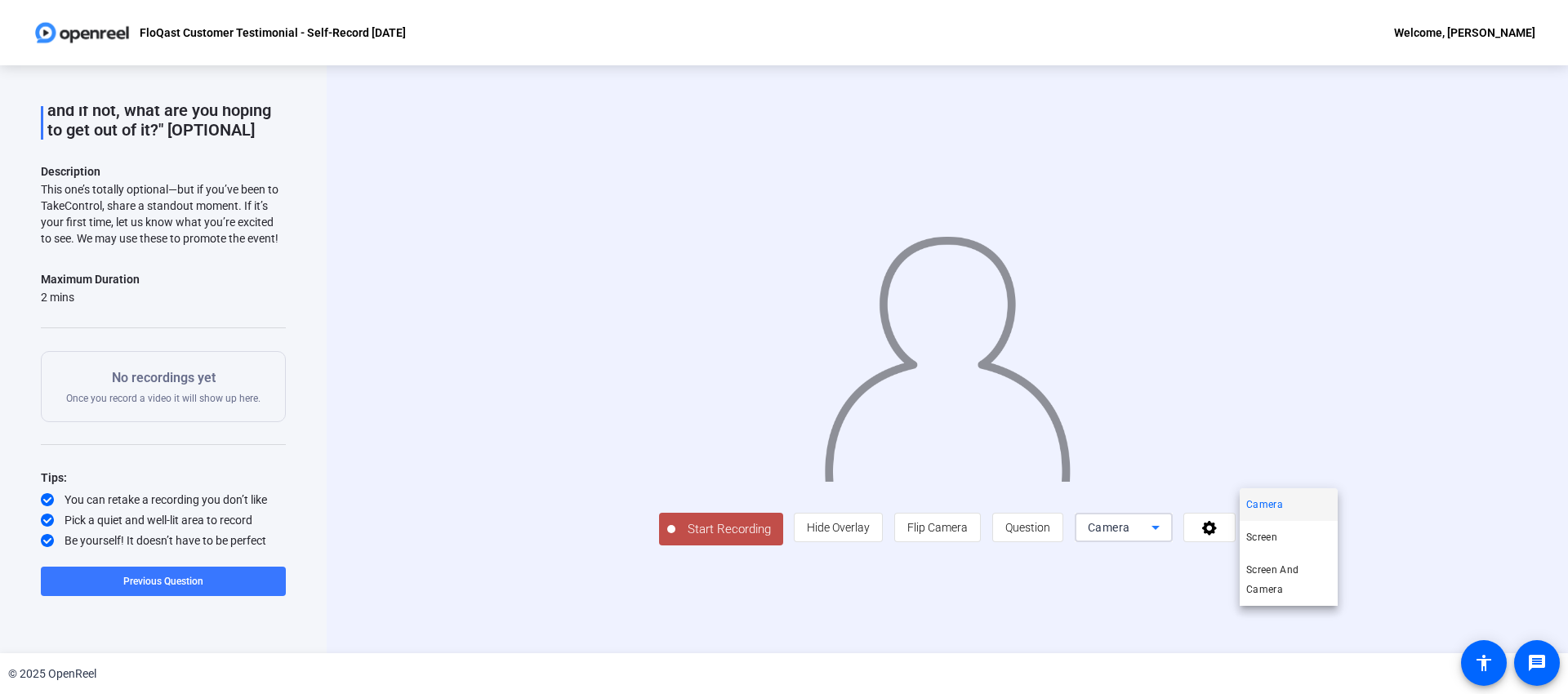 click at bounding box center (784, 347) 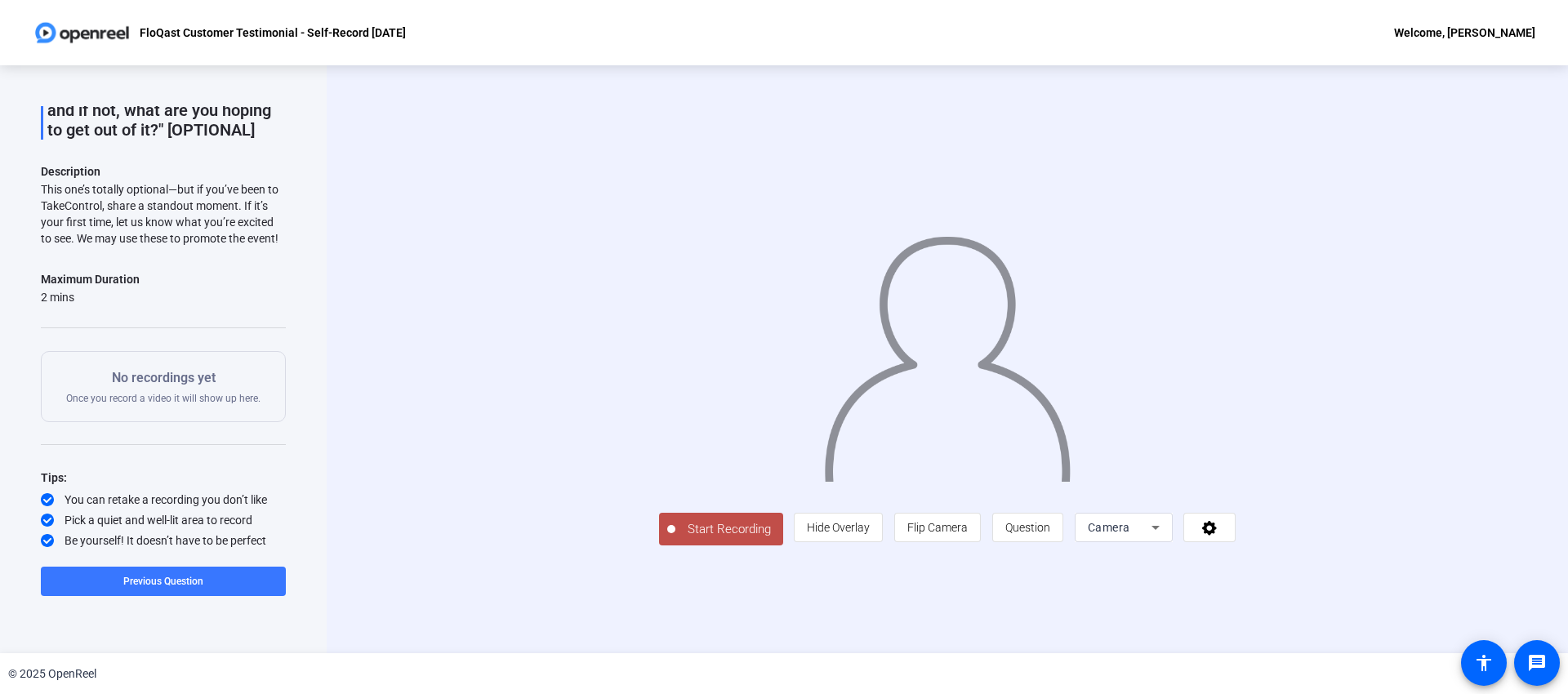 click on "Question 5 5 of 5  Incomplete  View All  "Have you attended TakeControl before? If so, what stood out—and if not, what are you hoping to get out of it?" [OPTIONAL]  Description  This one’s totally optional—but if you’ve been to TakeControl, share a standout moment. If it’s your first time, let us know what you’re excited to see. We may use these to promote the event!  Maximum Duration  2 mins   Start Recording  No recordings yet  Once you record a video it will show up here.  Tips:
You can retake a recording you don’t like
Pick a quiet and well-lit area to record
Be yourself! It doesn’t have to be perfect   Previous Question" 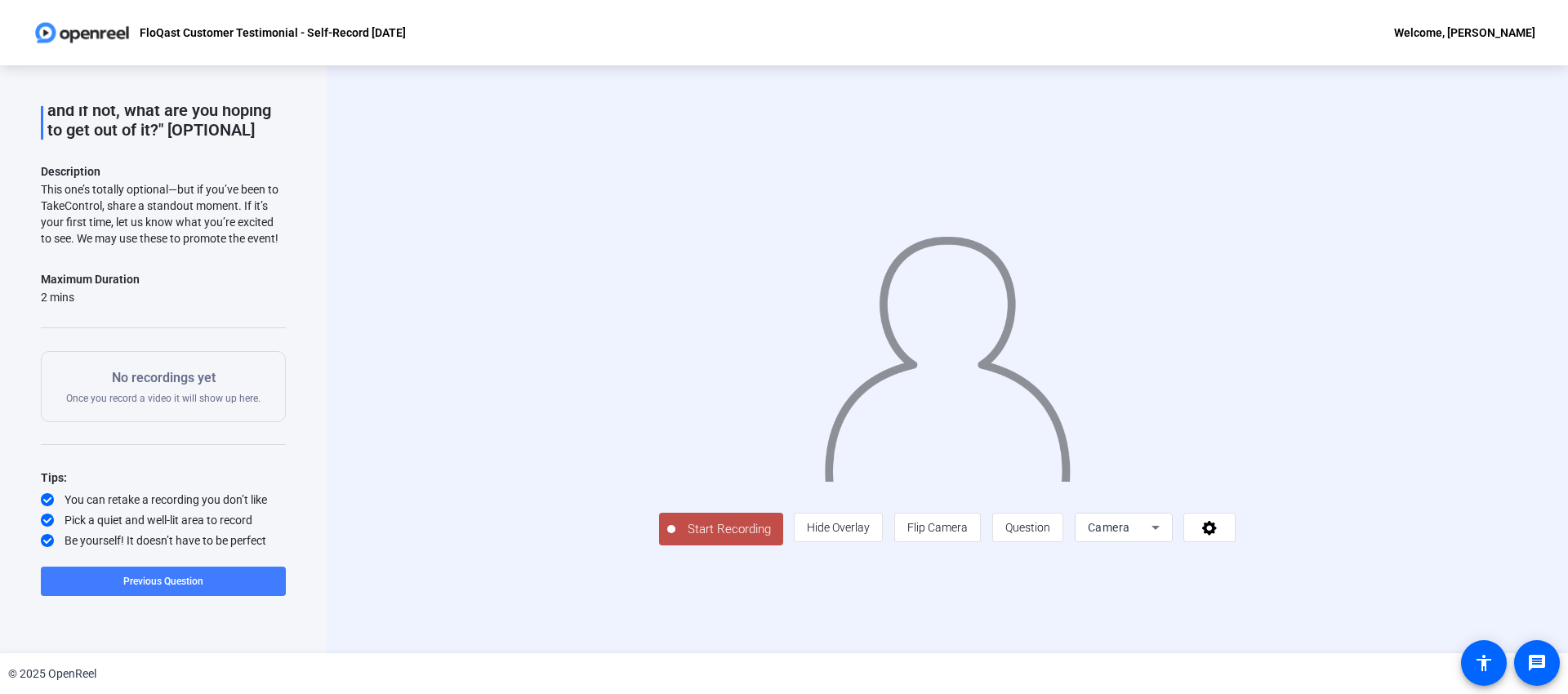 click on "Previous Question" 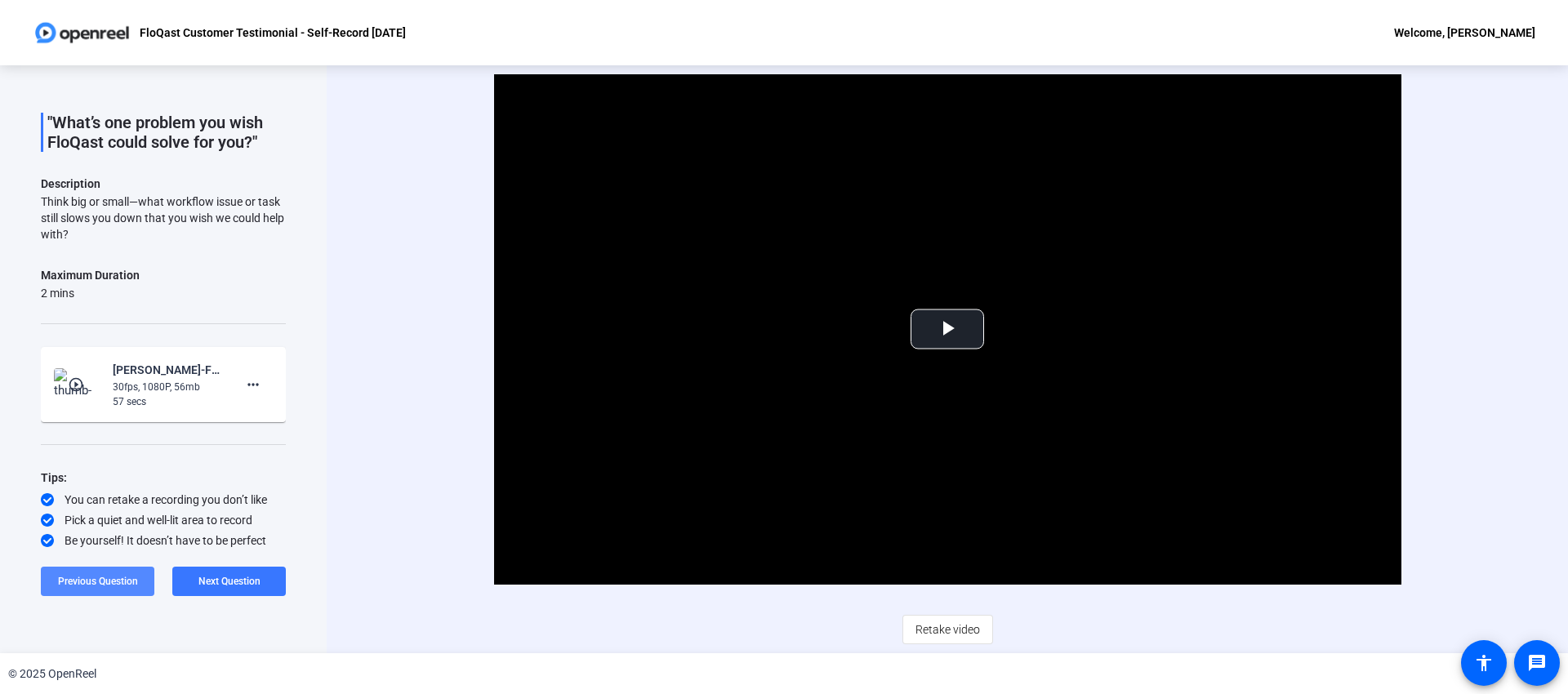 scroll, scrollTop: 65, scrollLeft: 0, axis: vertical 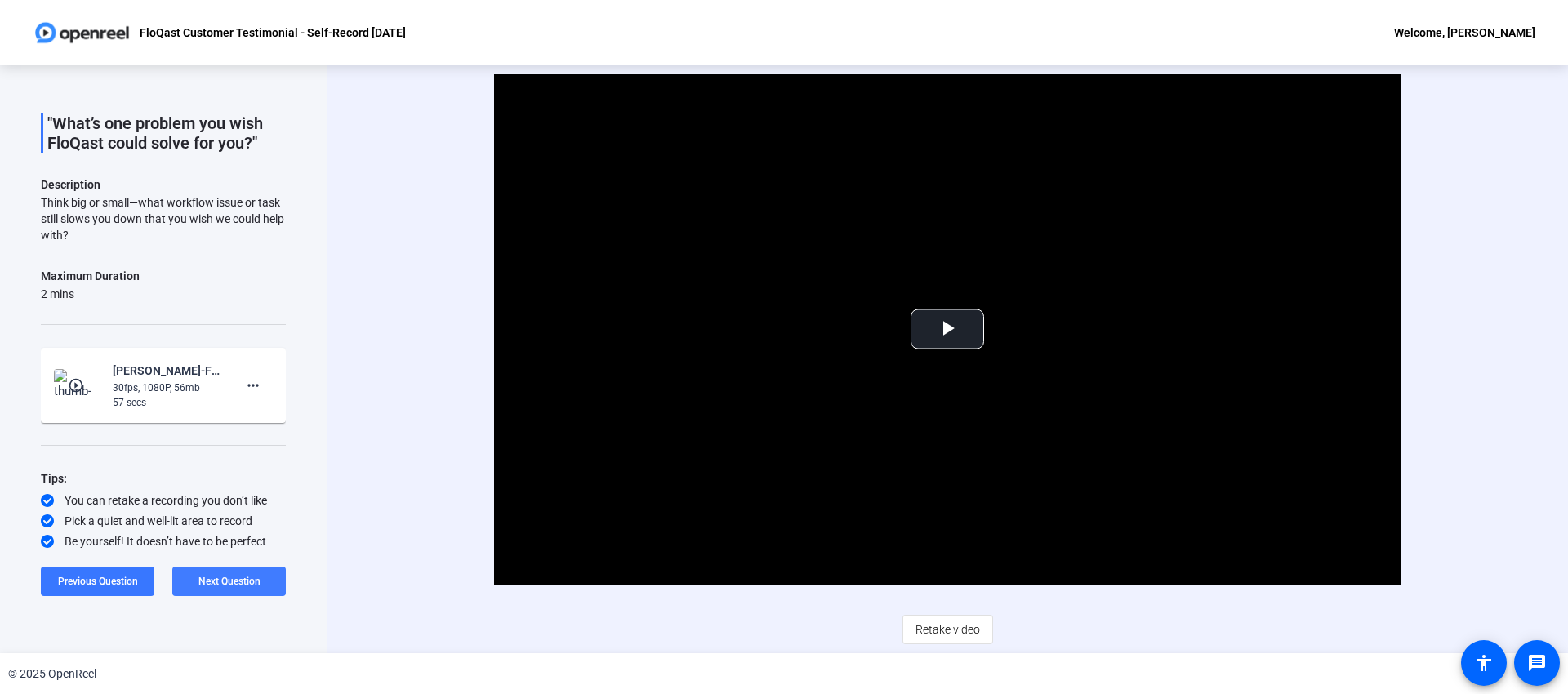 click on "Next Question" 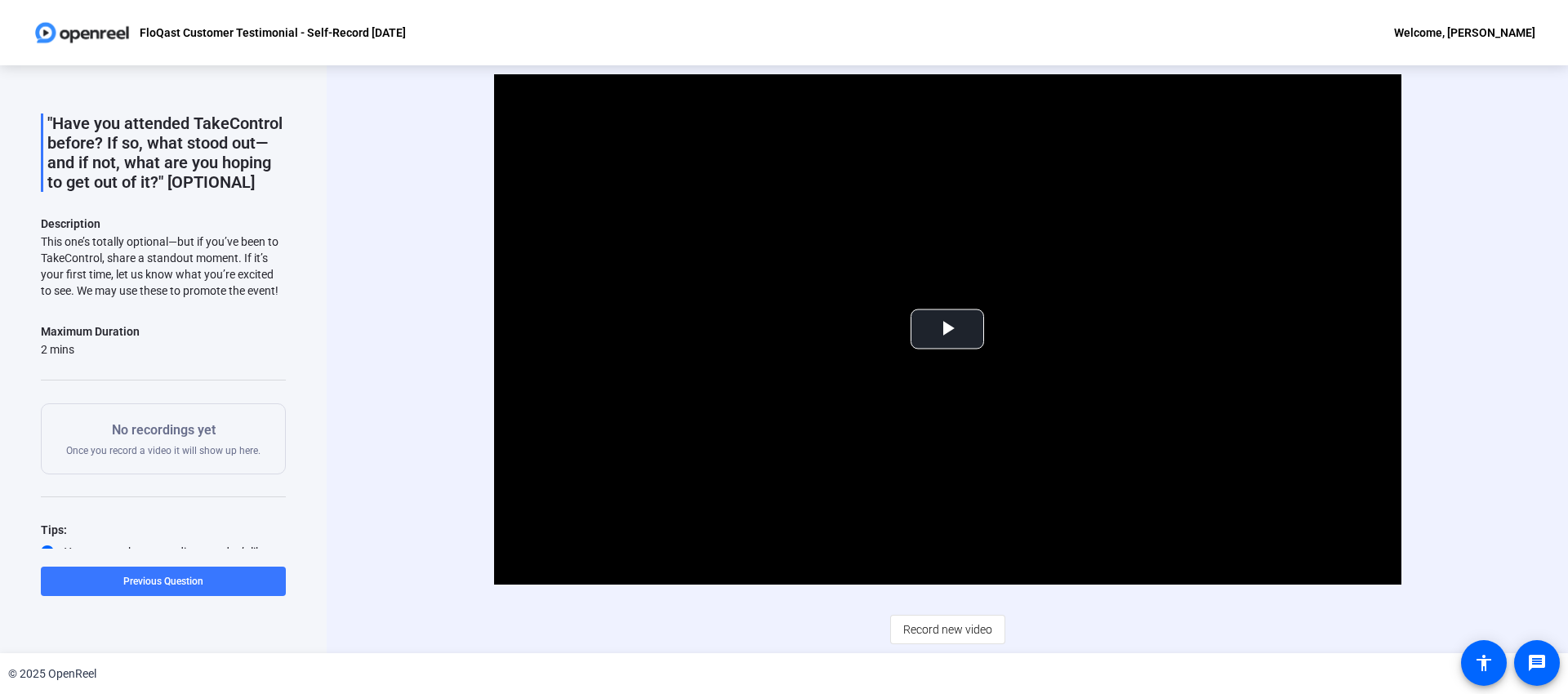 scroll, scrollTop: 153, scrollLeft: 0, axis: vertical 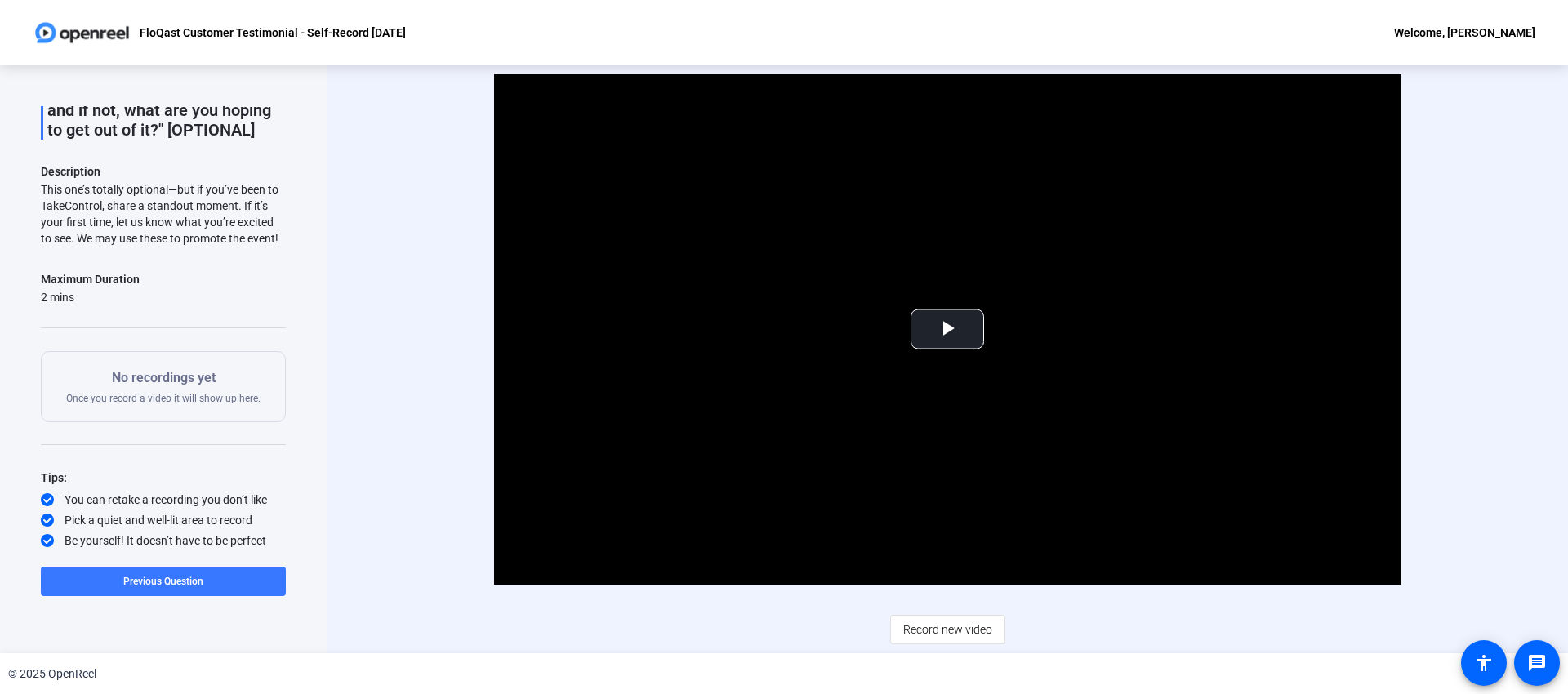 click on "Video Player is loading. Play Video Play Mute Current Time  0:00 / Duration  0:56 Loaded :  100.00% 0:00 Stream Type  LIVE Seek to live, currently behind live LIVE Remaining Time  - 0:56   1x Playback Rate Chapters Chapters Descriptions descriptions off , selected Captions captions settings , opens captions settings dialog captions off , selected Audio Track Picture-in-Picture Fullscreen This is a modal window. Beginning of dialog window. Escape will cancel and close the window. Text Color White Black [PERSON_NAME] Blue Yellow Magenta Cyan Transparency Opaque Semi-Transparent Background Color Black White [PERSON_NAME] Blue Yellow Magenta Cyan Transparency Opaque Semi-Transparent Transparent Window Color Black White [PERSON_NAME] Blue Yellow Magenta Cyan Transparency Transparent Semi-Transparent Opaque Font Size 50% 75% 100% 125% 150% 175% 200% 300% 400% Text Edge Style None Raised Depressed Uniform Dropshadow Font Family Proportional Sans-Serif Monospace Sans-Serif Proportional Serif Monospace Serif Casual Script" 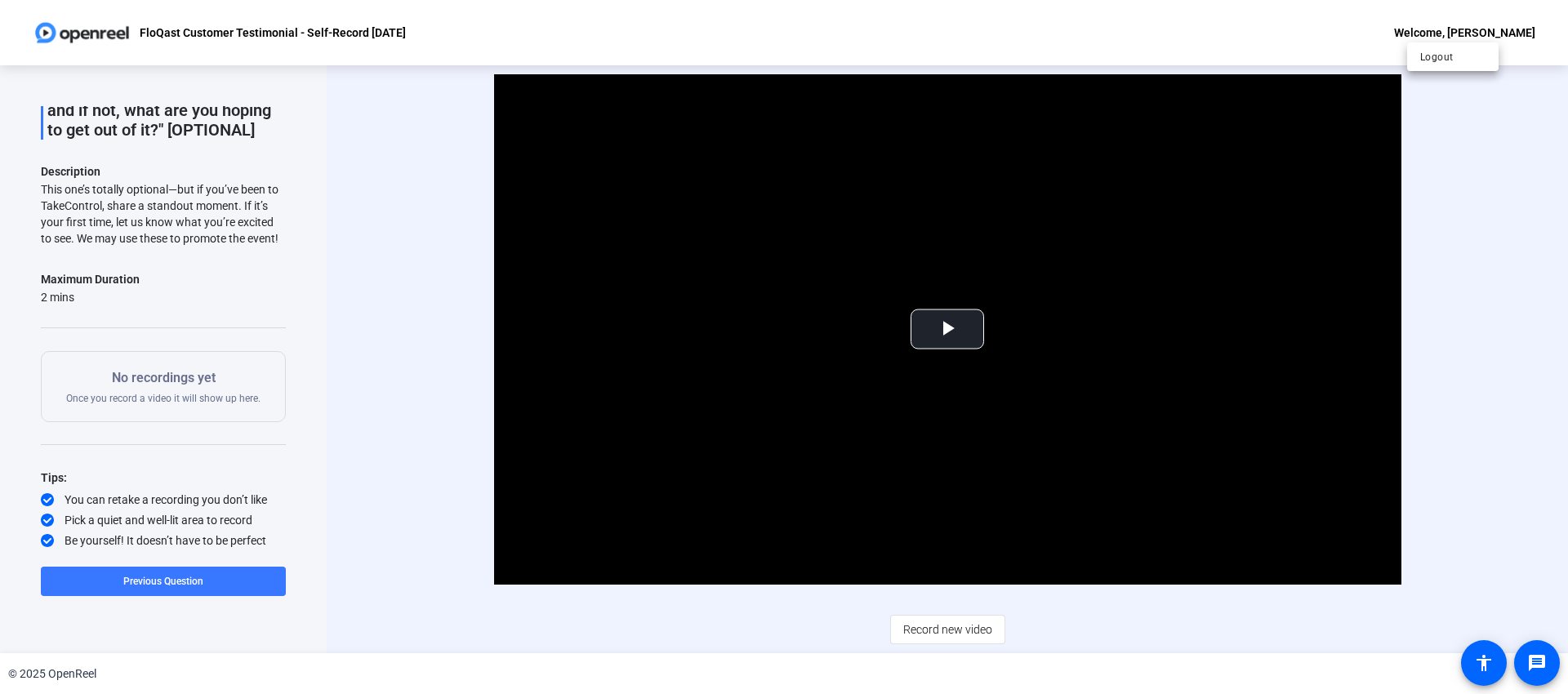 click at bounding box center (784, 347) 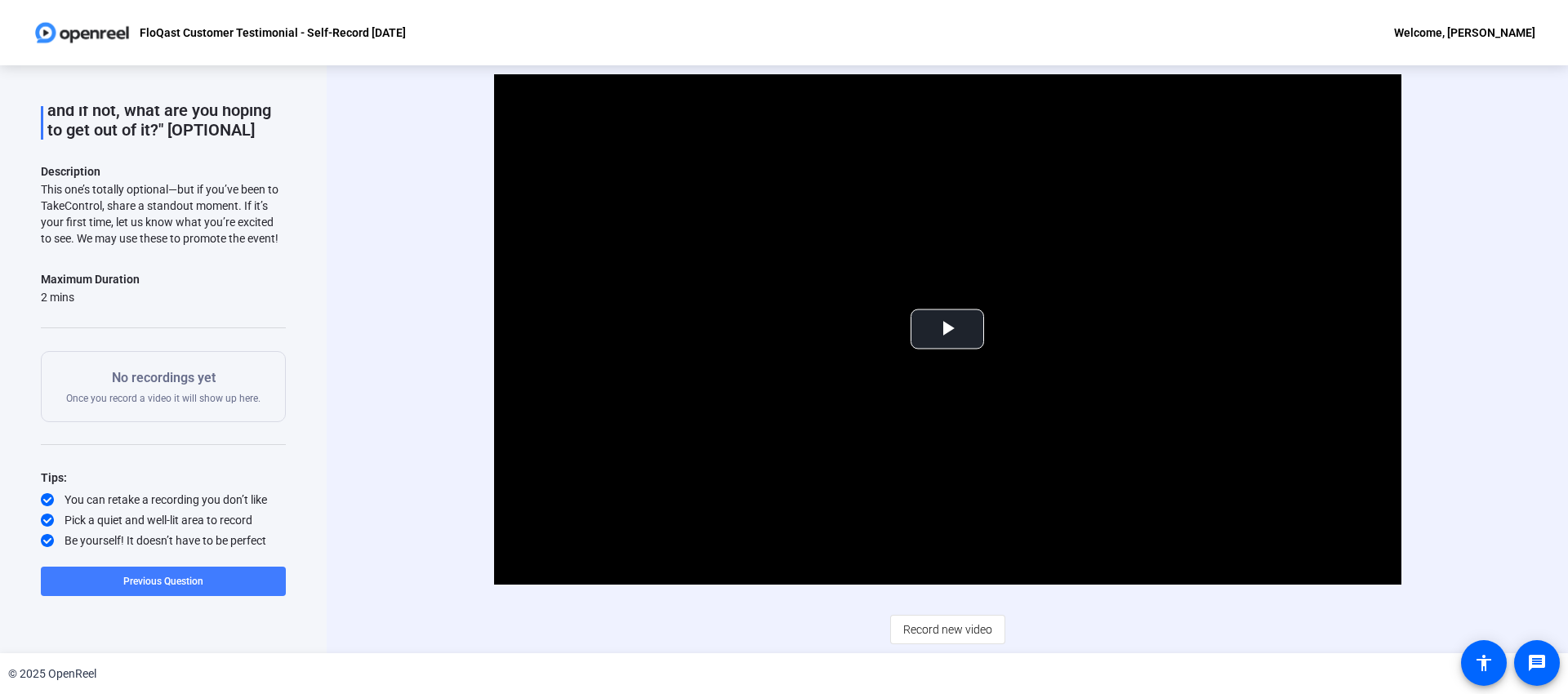 click 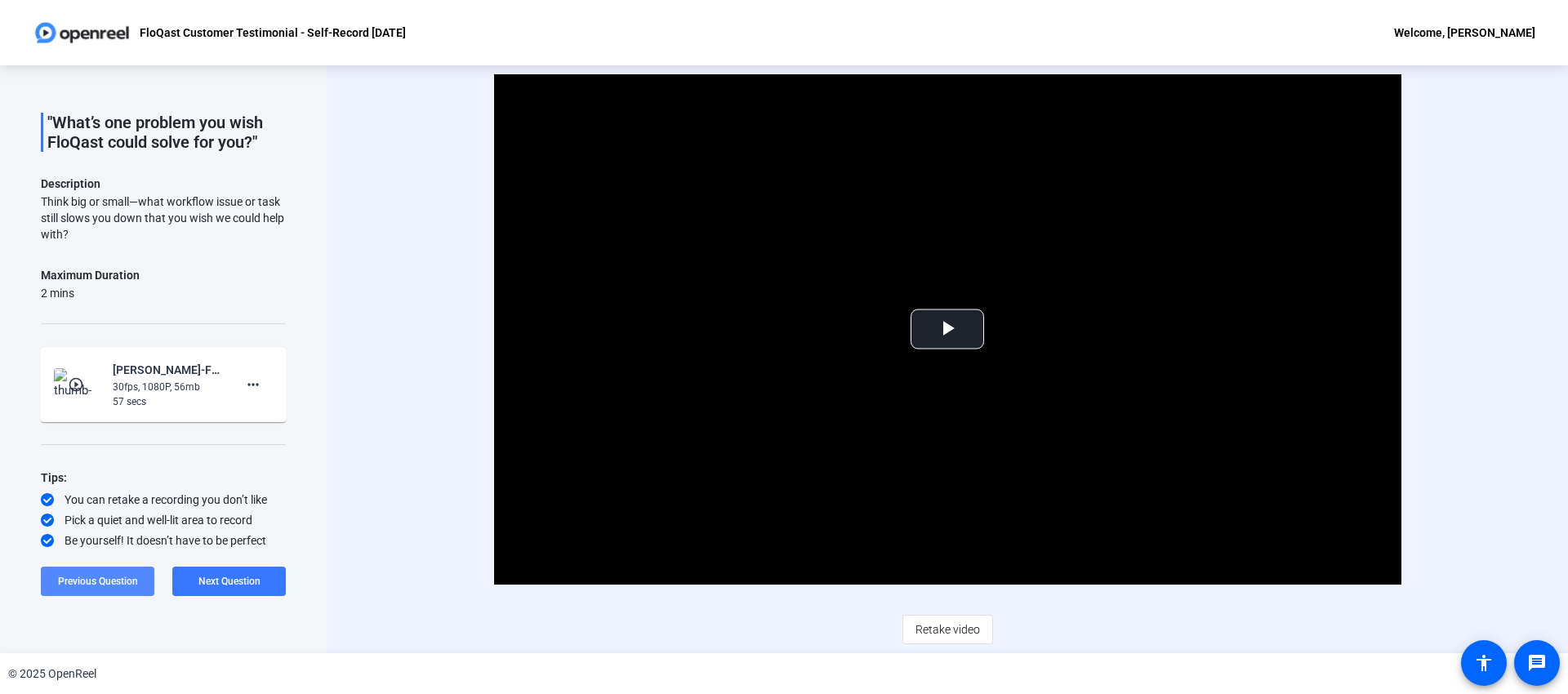 scroll, scrollTop: 65, scrollLeft: 0, axis: vertical 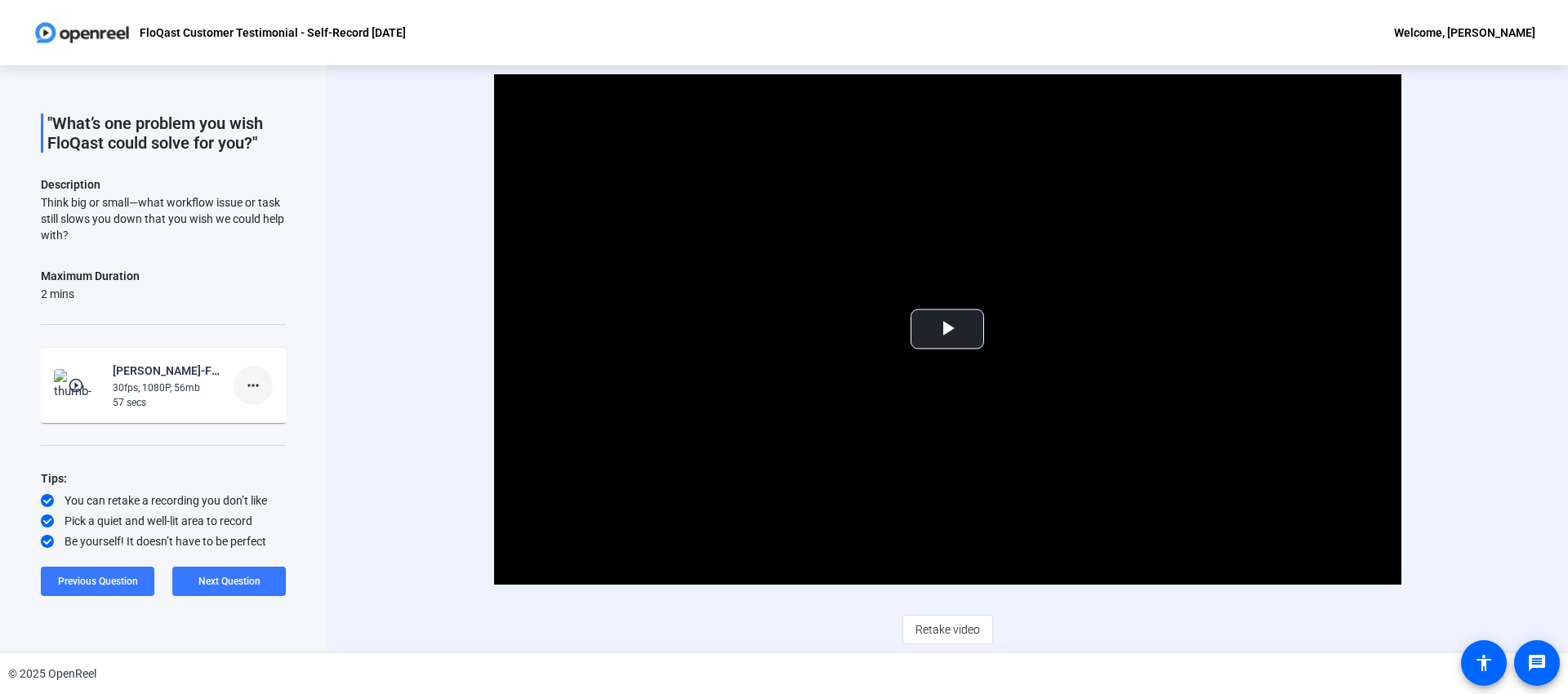click on "more_horiz" 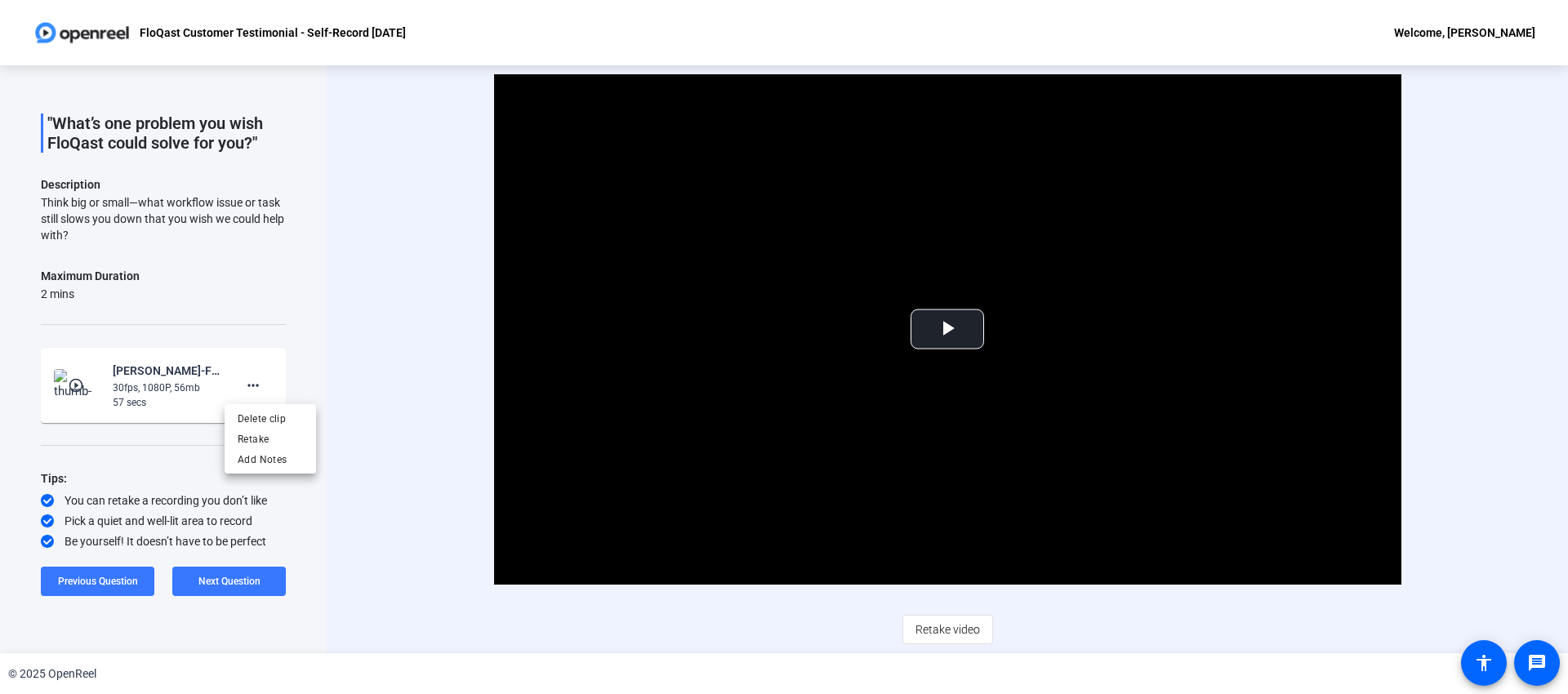 click at bounding box center [784, 347] 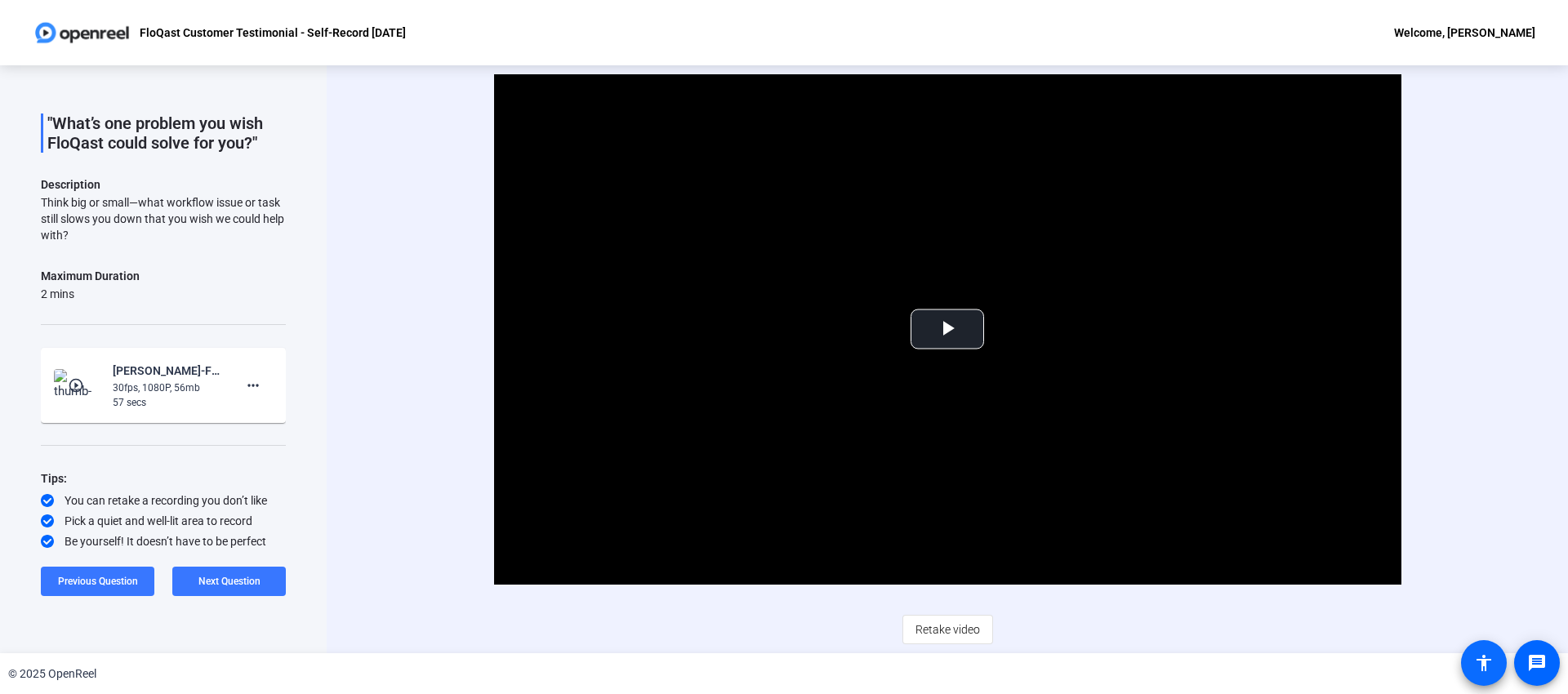 click on "accessibility" 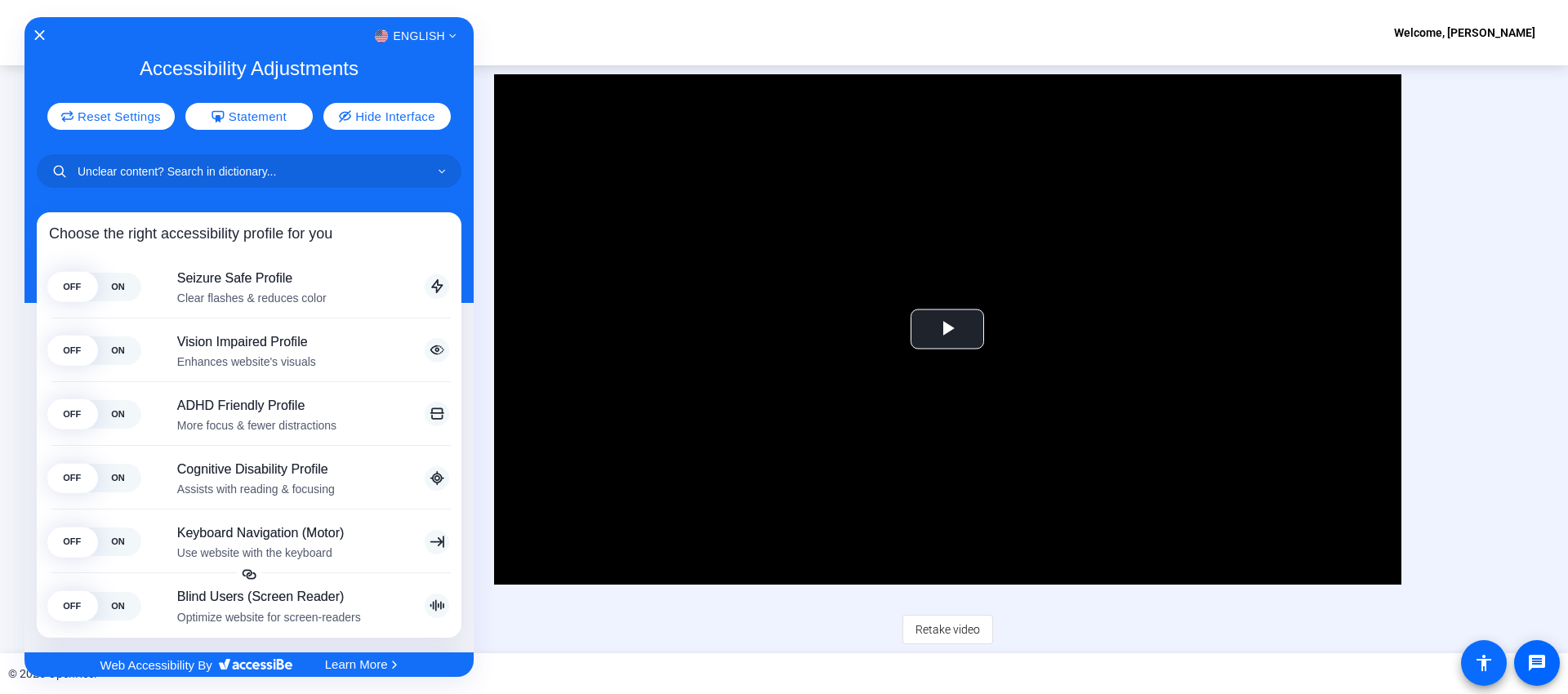 click 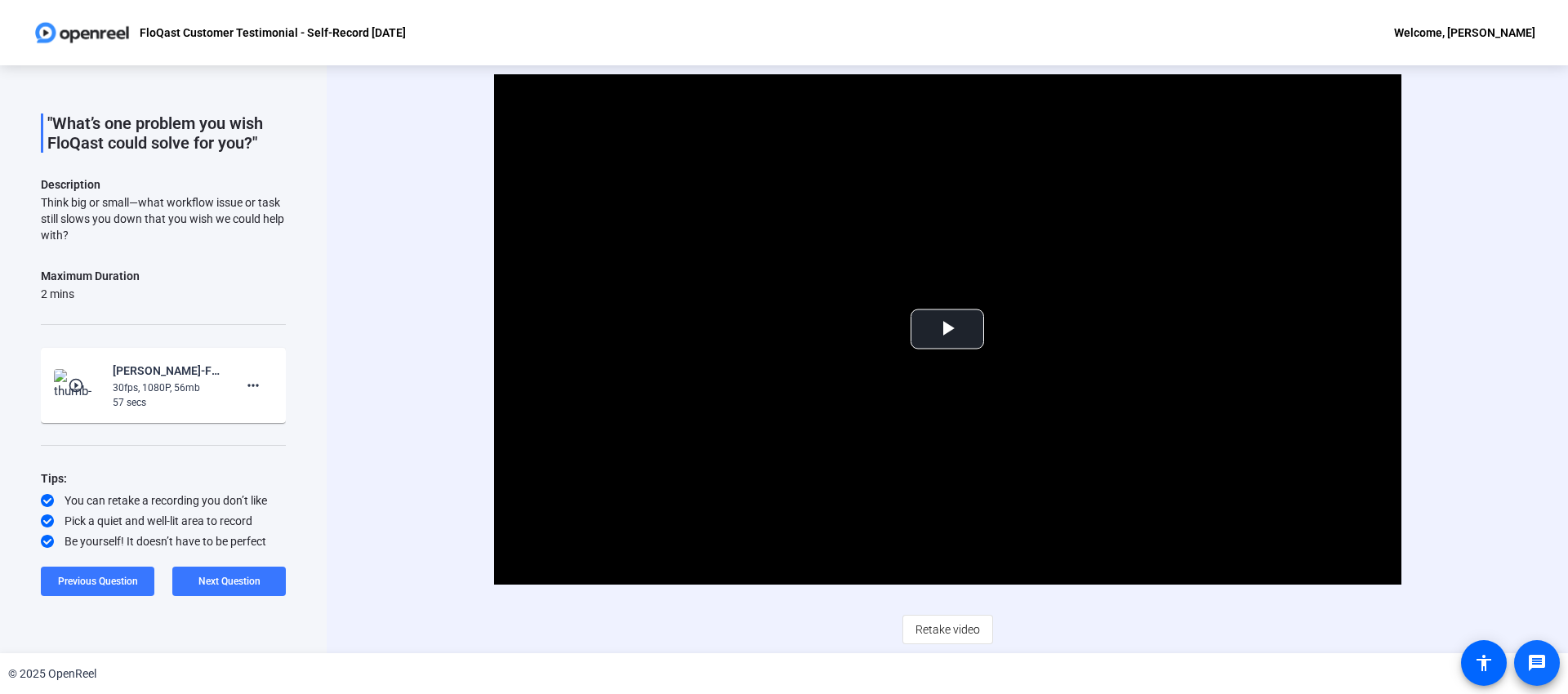 click on "message" 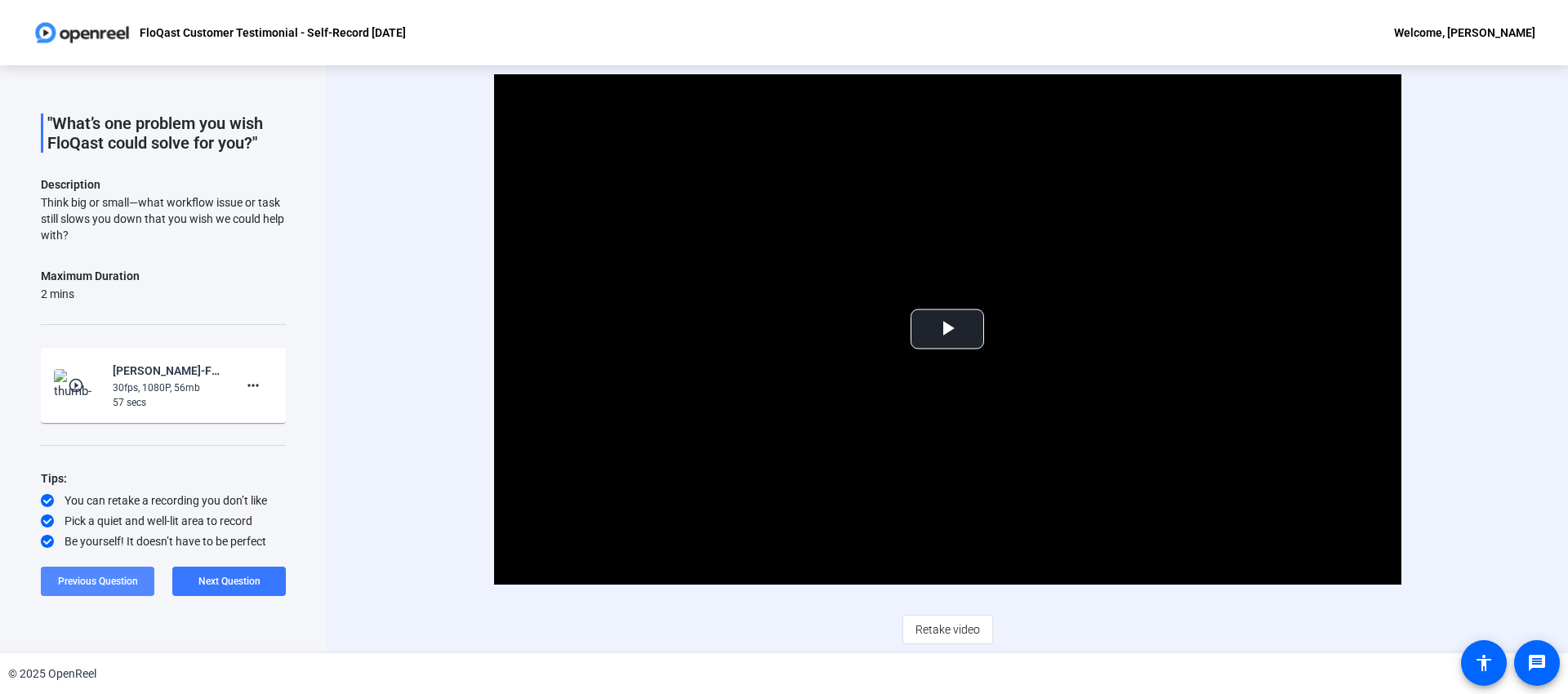click on "Previous Question" 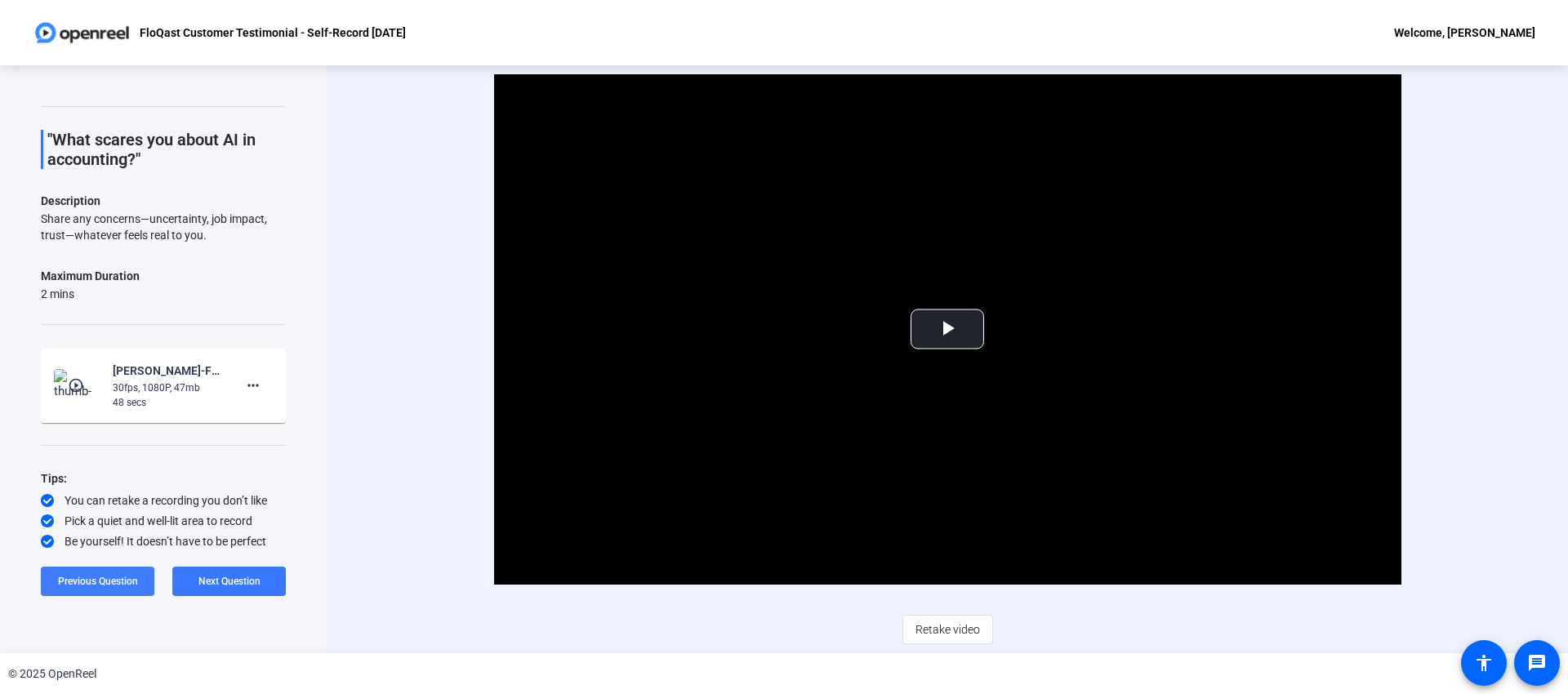 click on "Previous Question" 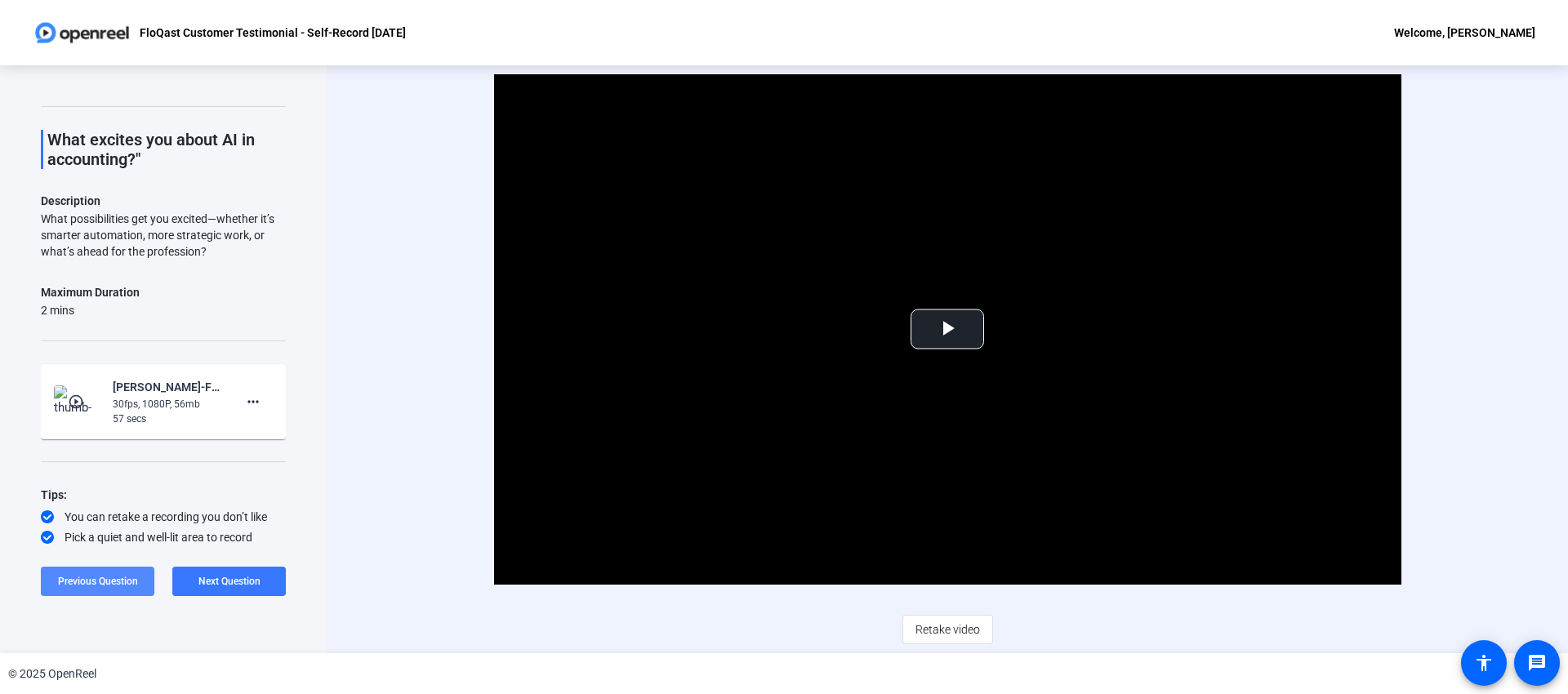 scroll, scrollTop: 65, scrollLeft: 0, axis: vertical 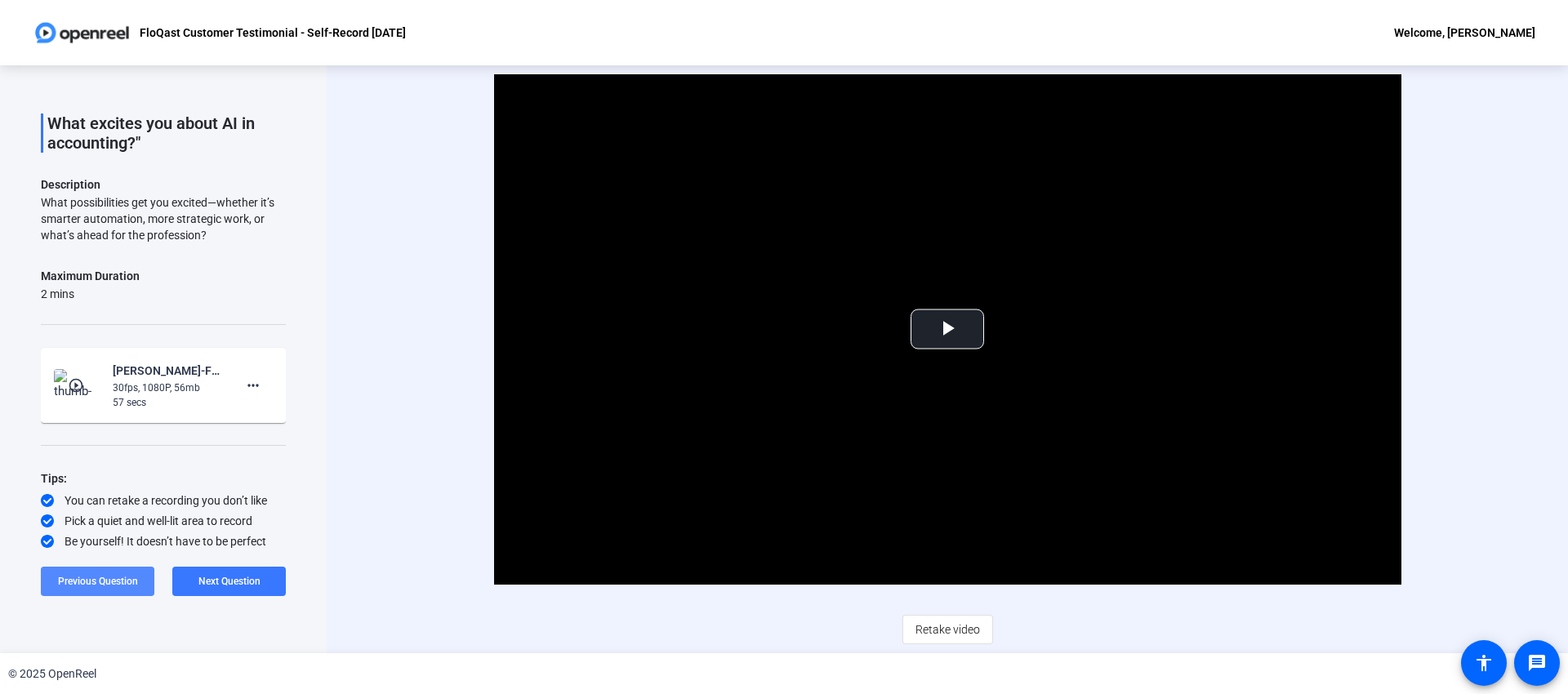 click on "Previous Question" 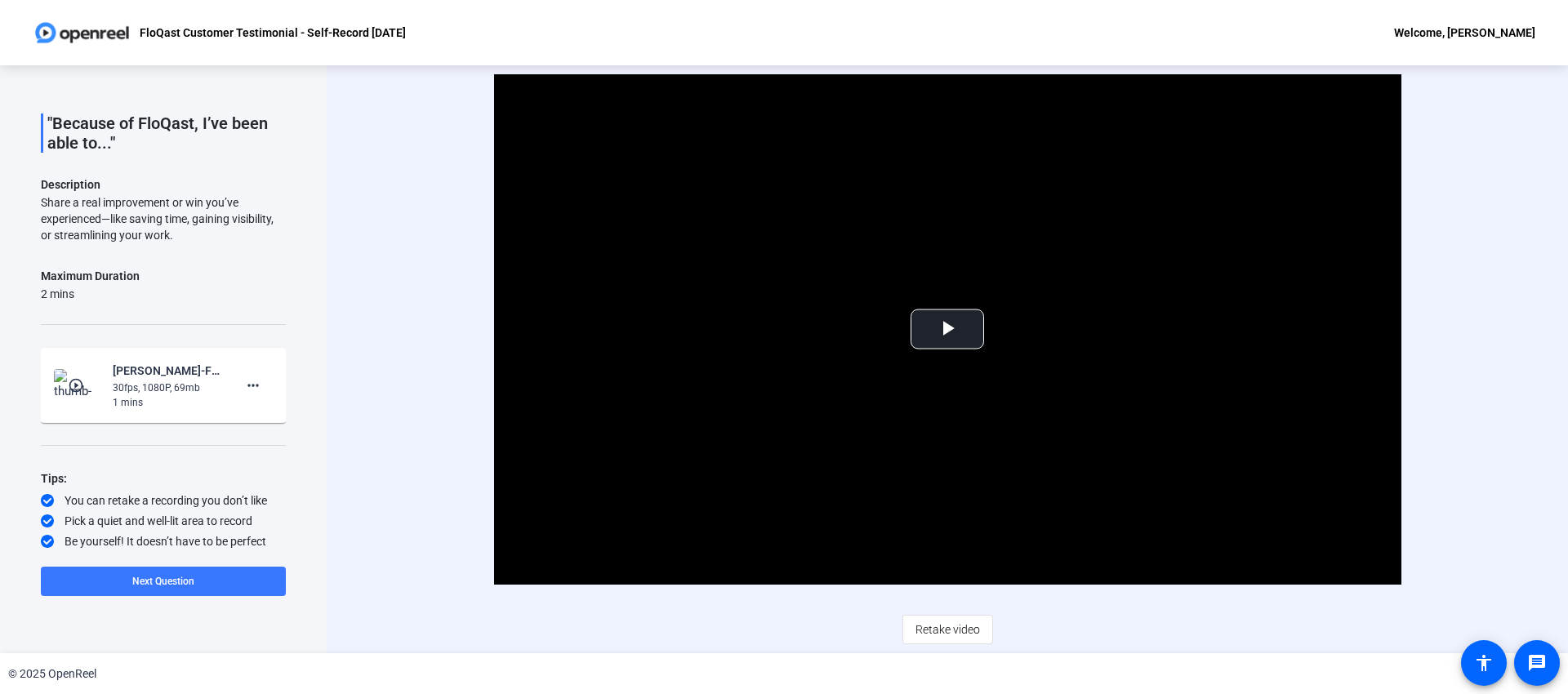 click on "Video Player is loading. Play Video Play Mute Current Time  0:00 / Duration  1:09 Loaded :  100.00% 0:00 Stream Type  LIVE Seek to live, currently behind live LIVE Remaining Time  - 1:09   1x Playback Rate Chapters Chapters Descriptions descriptions off , selected Captions captions settings , opens captions settings dialog captions off , selected Audio Track Picture-in-Picture Fullscreen This is a modal window. Beginning of dialog window. Escape will cancel and close the window. Text Color White Black [PERSON_NAME] Blue Yellow Magenta Cyan Transparency Opaque Semi-Transparent Background Color Black White [PERSON_NAME] Blue Yellow Magenta Cyan Transparency Opaque Semi-Transparent Transparent Window Color Black White [PERSON_NAME] Blue Yellow Magenta Cyan Transparency Transparent Semi-Transparent Opaque Font Size 50% 75% 100% 125% 150% 175% 200% 300% 400% Text Edge Style None Raised Depressed Uniform Dropshadow Font Family Proportional Sans-Serif Monospace Sans-Serif Proportional Serif Monospace Serif Casual Script" 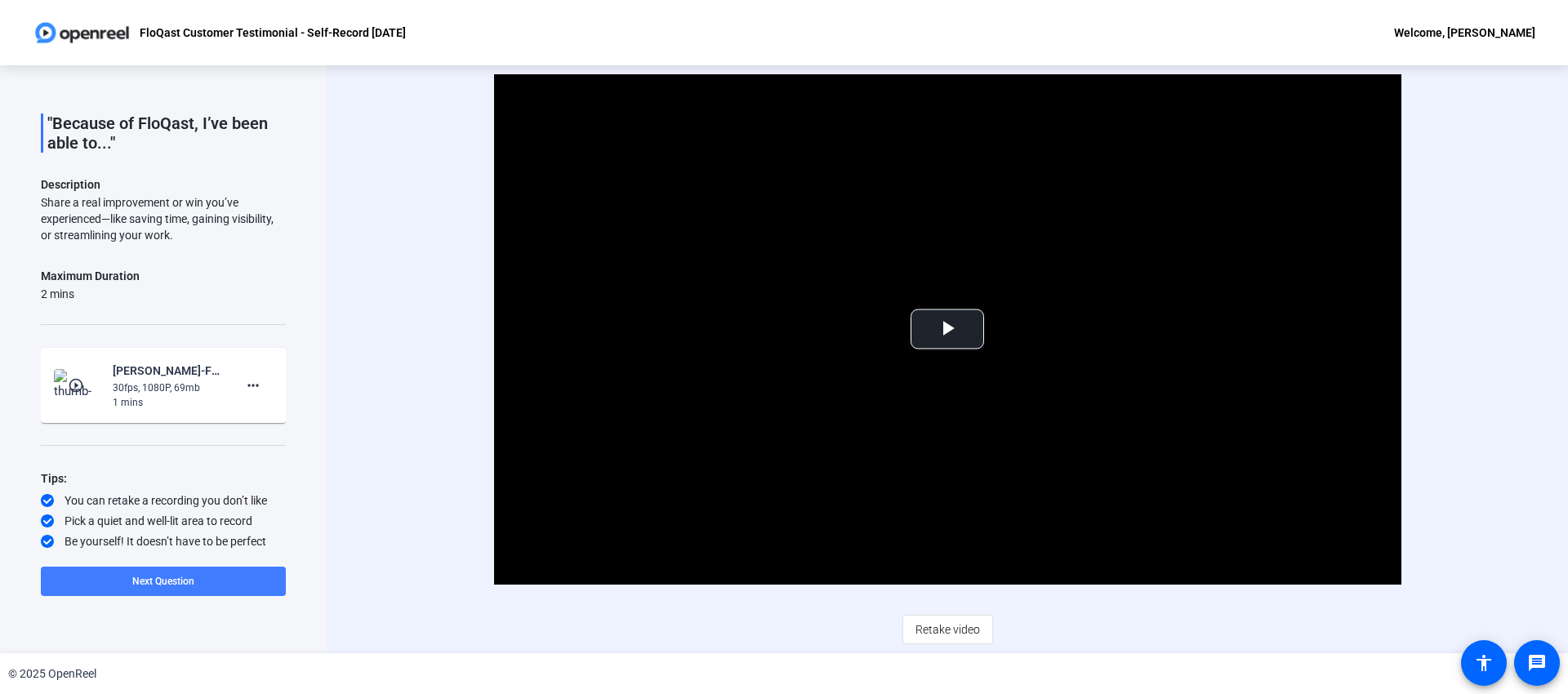 click 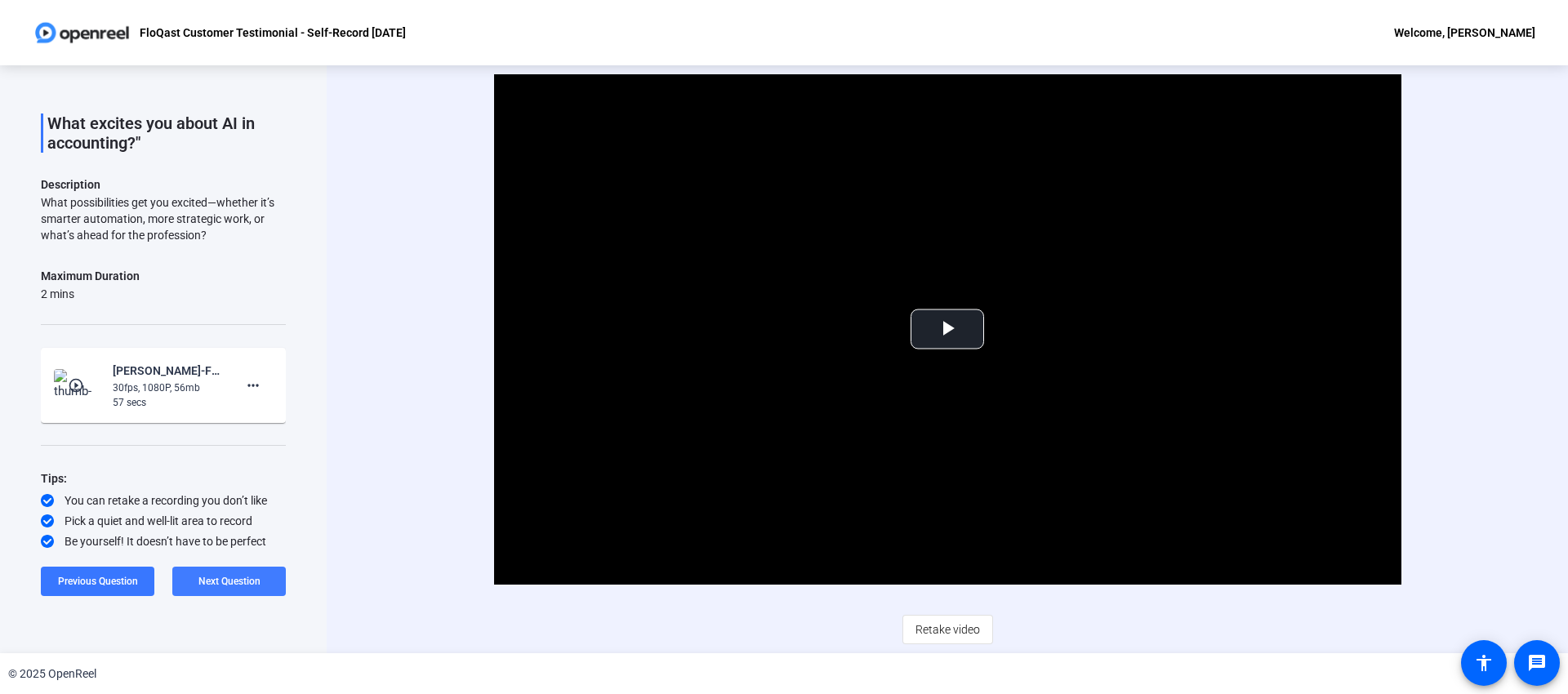 click on "Next Question" 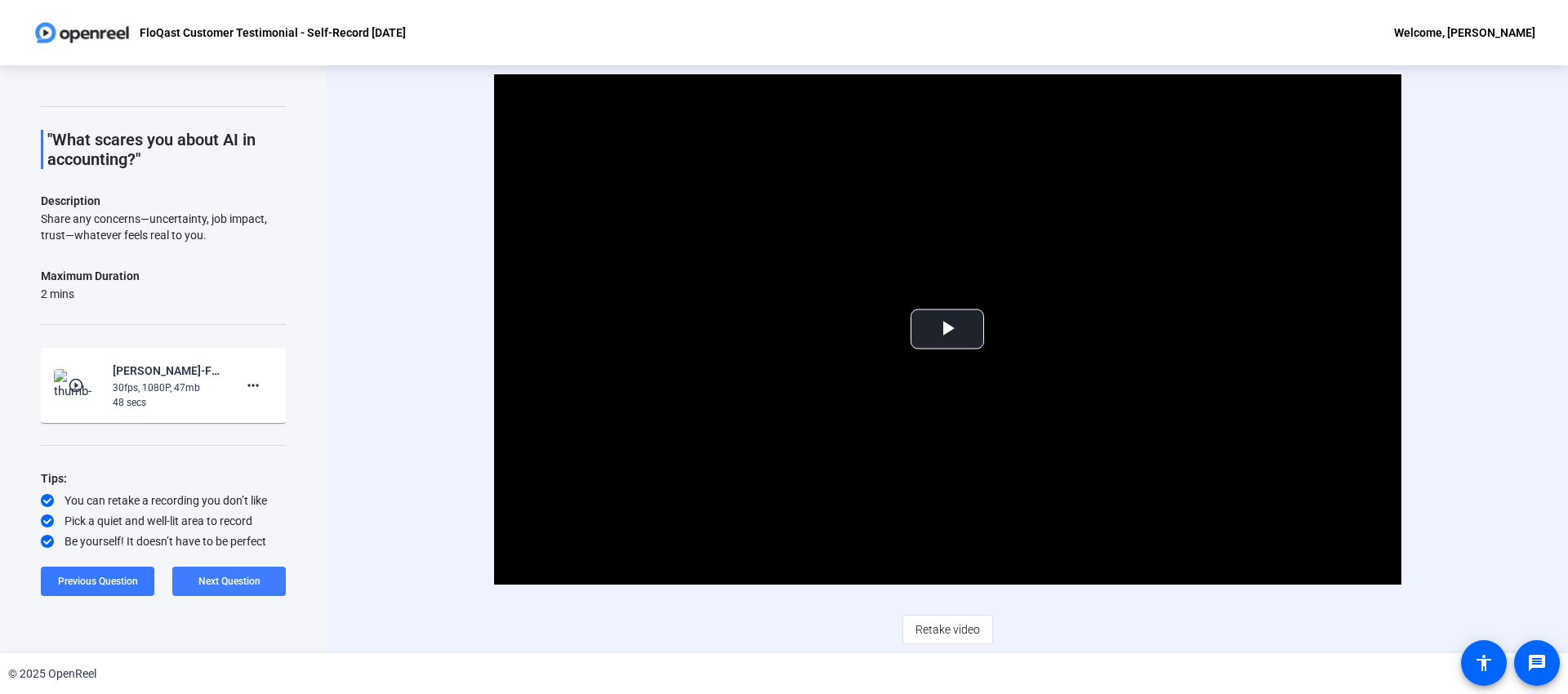 click on "Next Question" 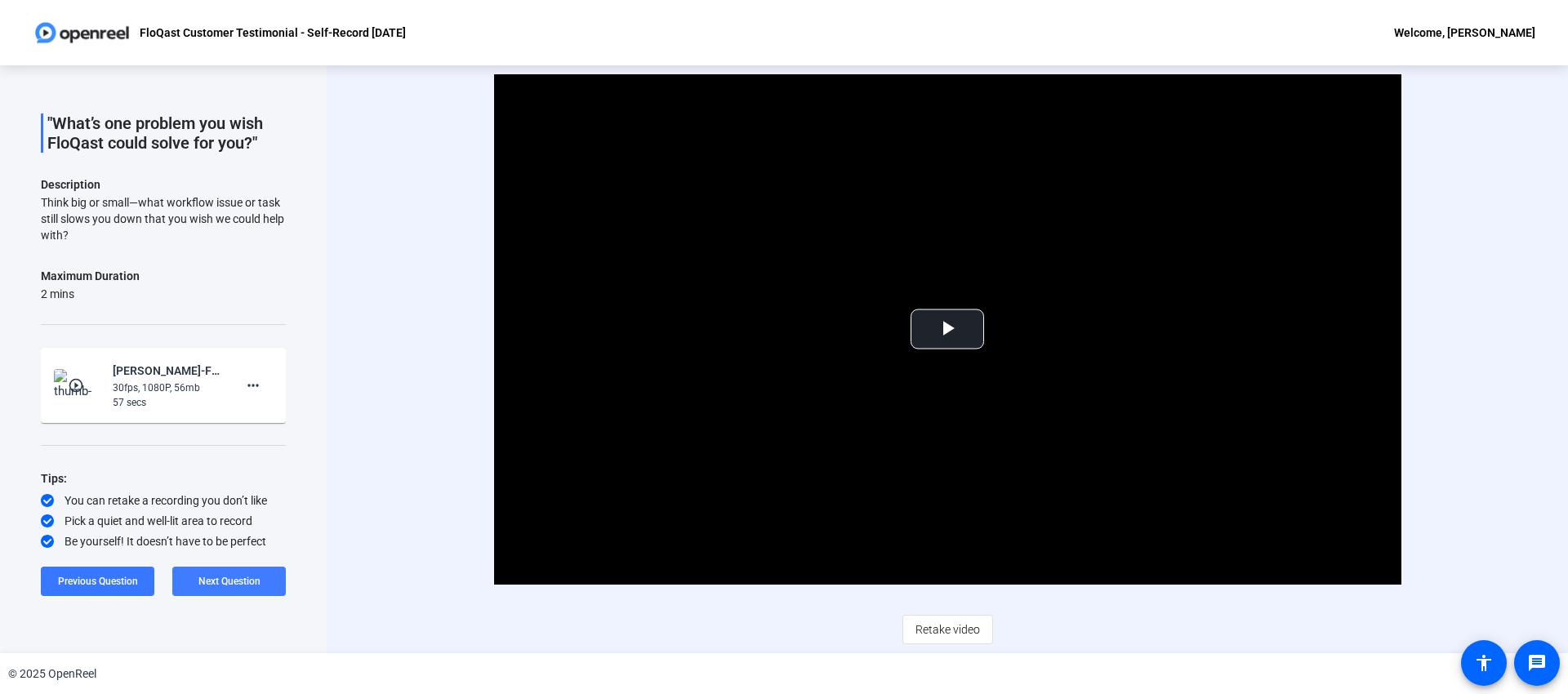 click on "Next Question" 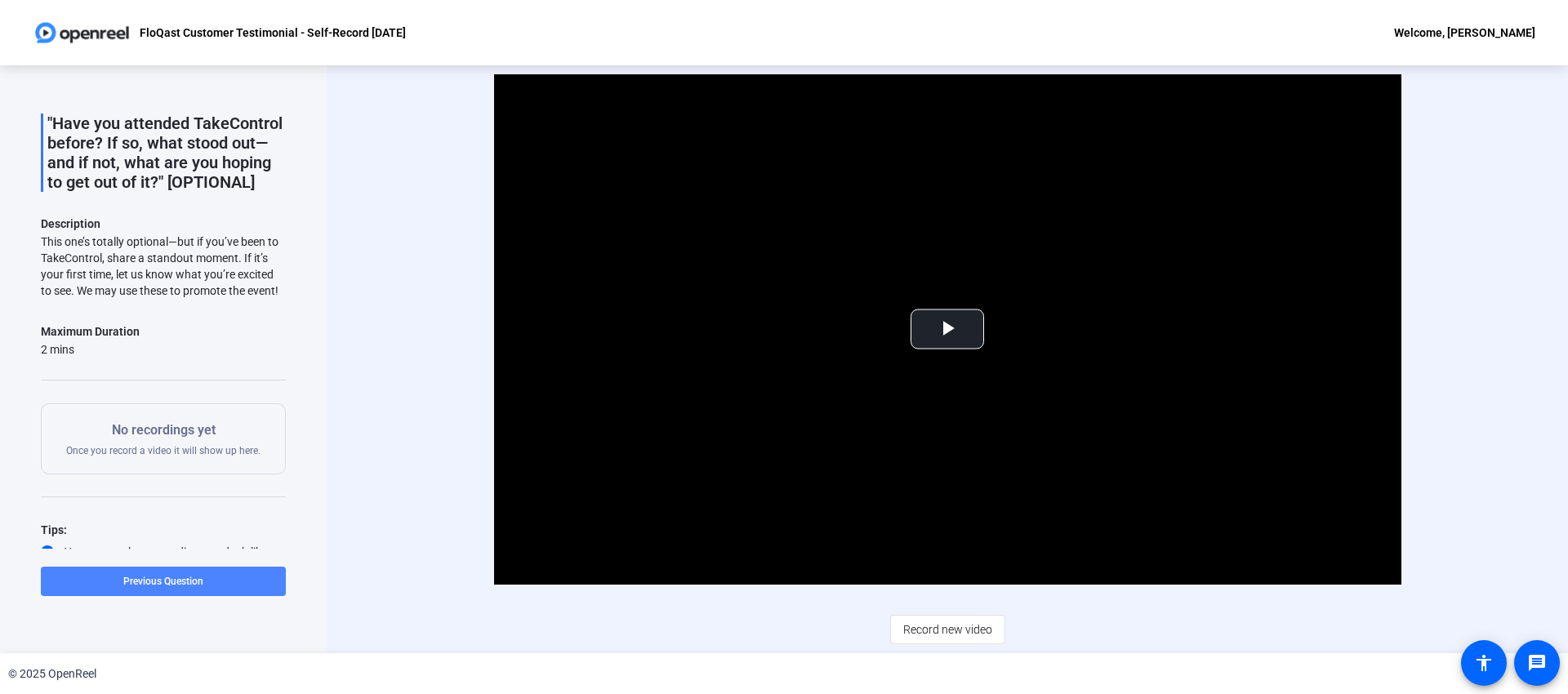 click 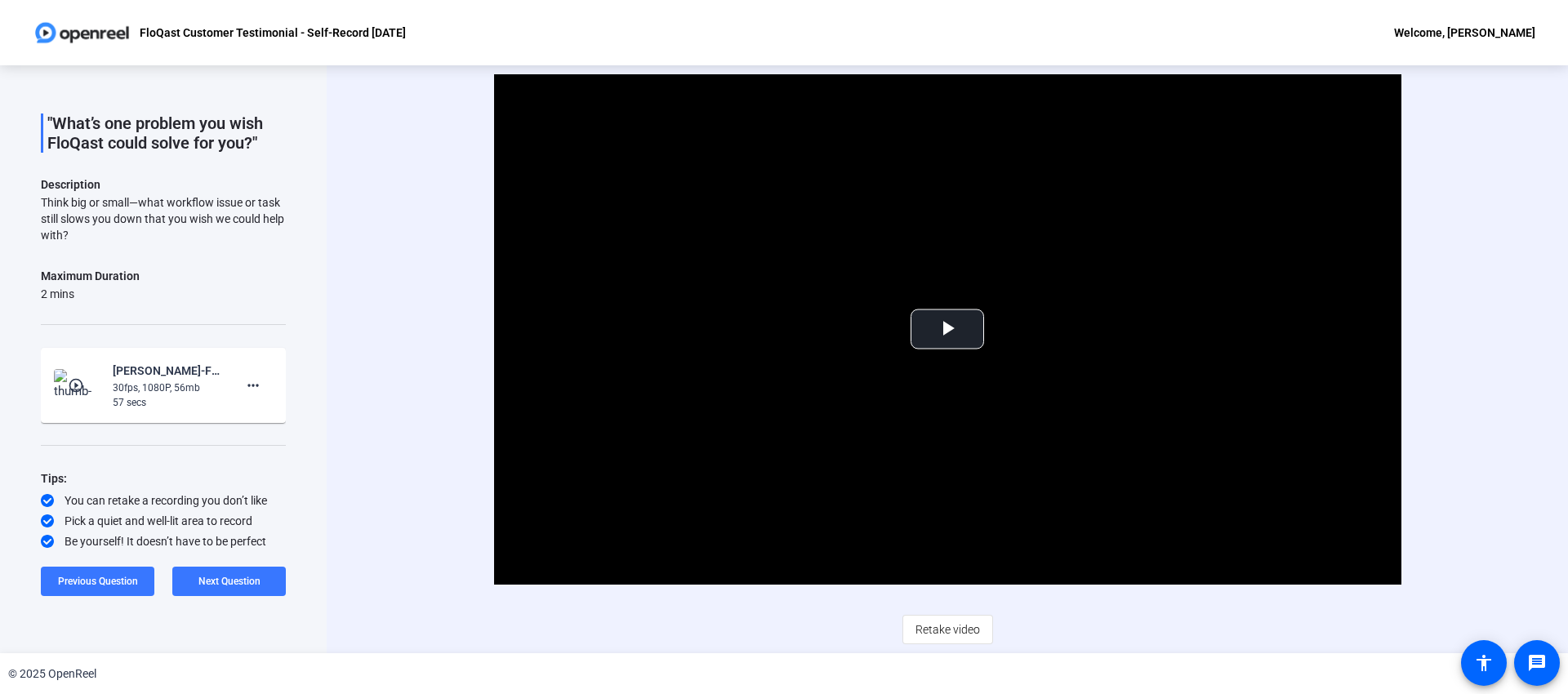 click on "Video Player is loading. Play Video Play Mute Current Time  0:00 / Duration  0:56 Loaded :  100.00% 0:00 Stream Type  LIVE Seek to live, currently behind live LIVE Remaining Time  - 0:56   1x Playback Rate Chapters Chapters Descriptions descriptions off , selected Captions captions settings , opens captions settings dialog captions off , selected Audio Track Picture-in-Picture Fullscreen This is a modal window. Beginning of dialog window. Escape will cancel and close the window. Text Color White Black [PERSON_NAME] Blue Yellow Magenta Cyan Transparency Opaque Semi-Transparent Background Color Black White [PERSON_NAME] Blue Yellow Magenta Cyan Transparency Opaque Semi-Transparent Transparent Window Color Black White [PERSON_NAME] Blue Yellow Magenta Cyan Transparency Transparent Semi-Transparent Opaque Font Size 50% 75% 100% 125% 150% 175% 200% 300% 400% Text Edge Style None Raised Depressed Uniform Dropshadow Font Family Proportional Sans-Serif Monospace Sans-Serif Proportional Serif Monospace Serif Casual Script" 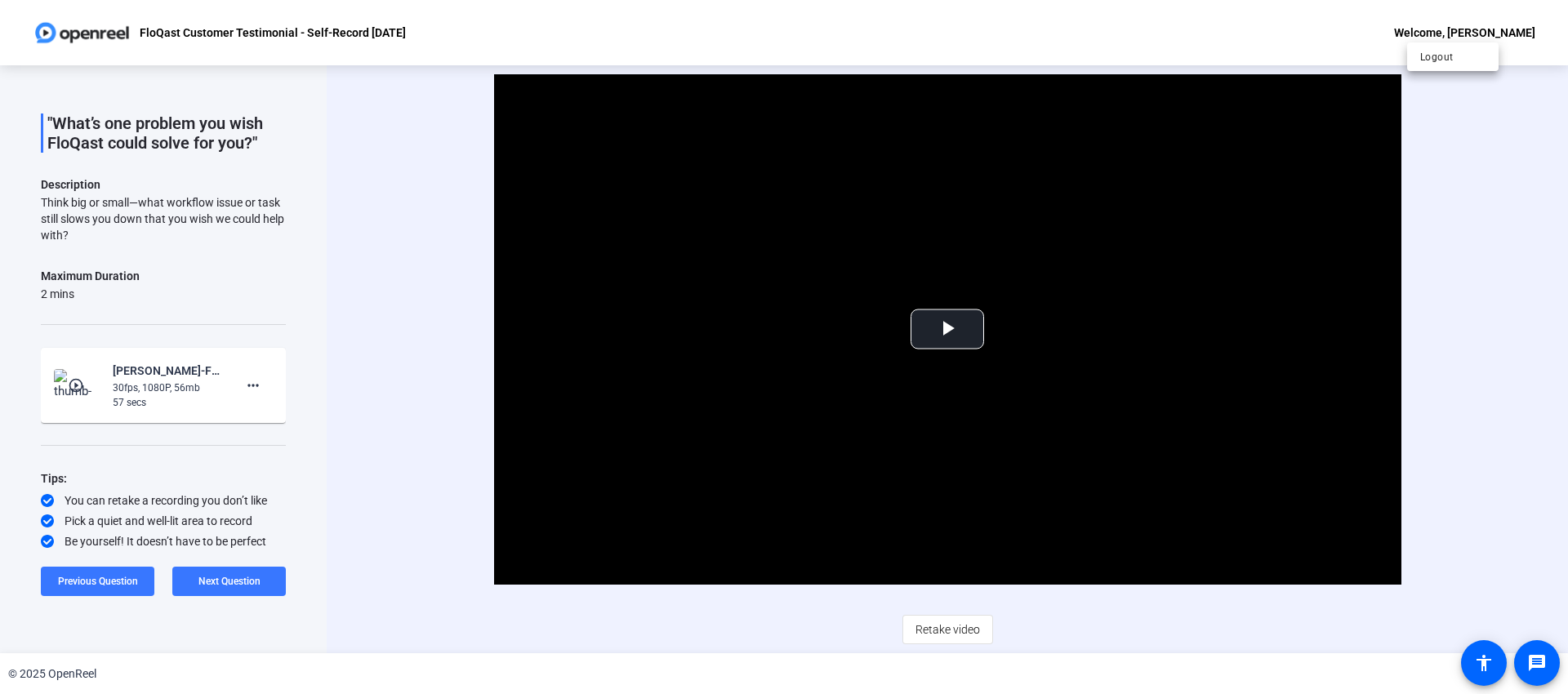 click at bounding box center [784, 347] 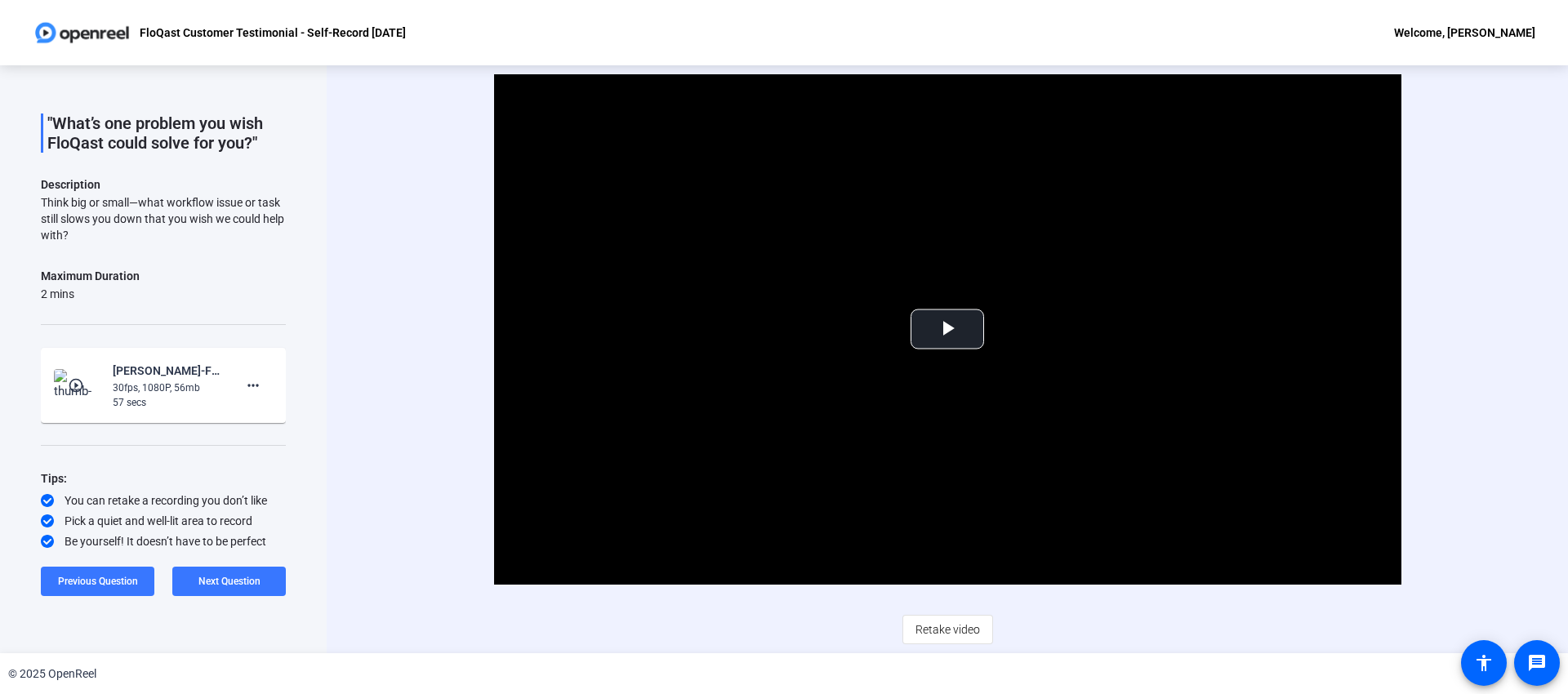 click on "Welcome, [PERSON_NAME]" 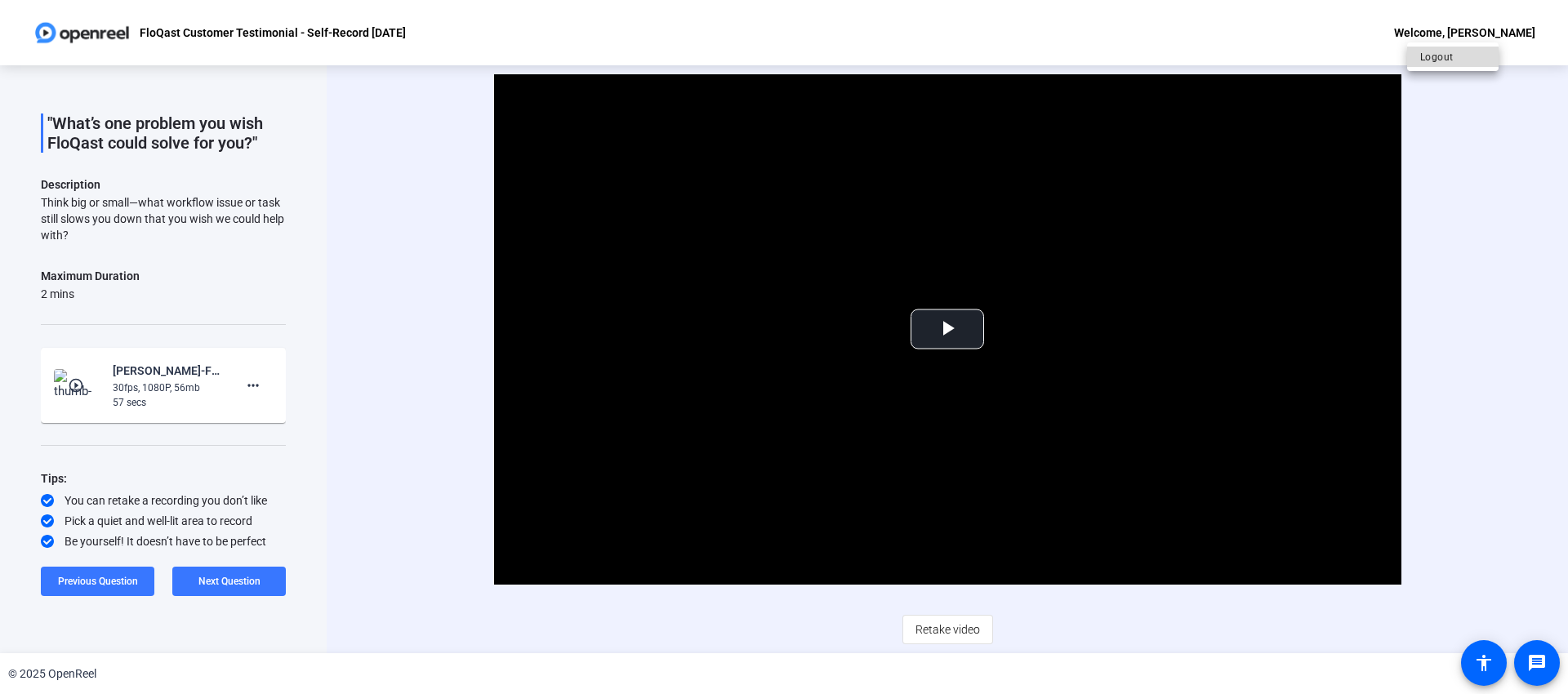 click on "Logout" at bounding box center (1453, 57) 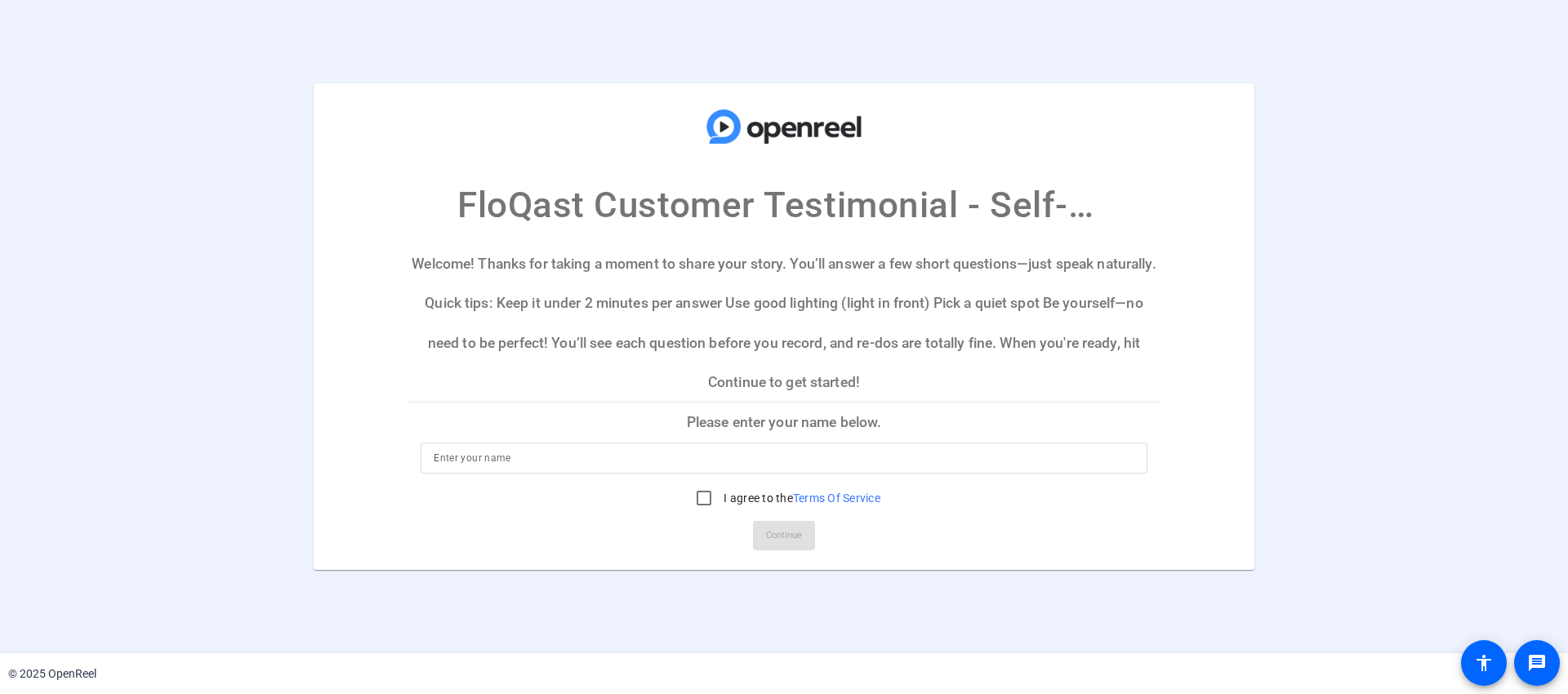 scroll, scrollTop: 0, scrollLeft: 0, axis: both 